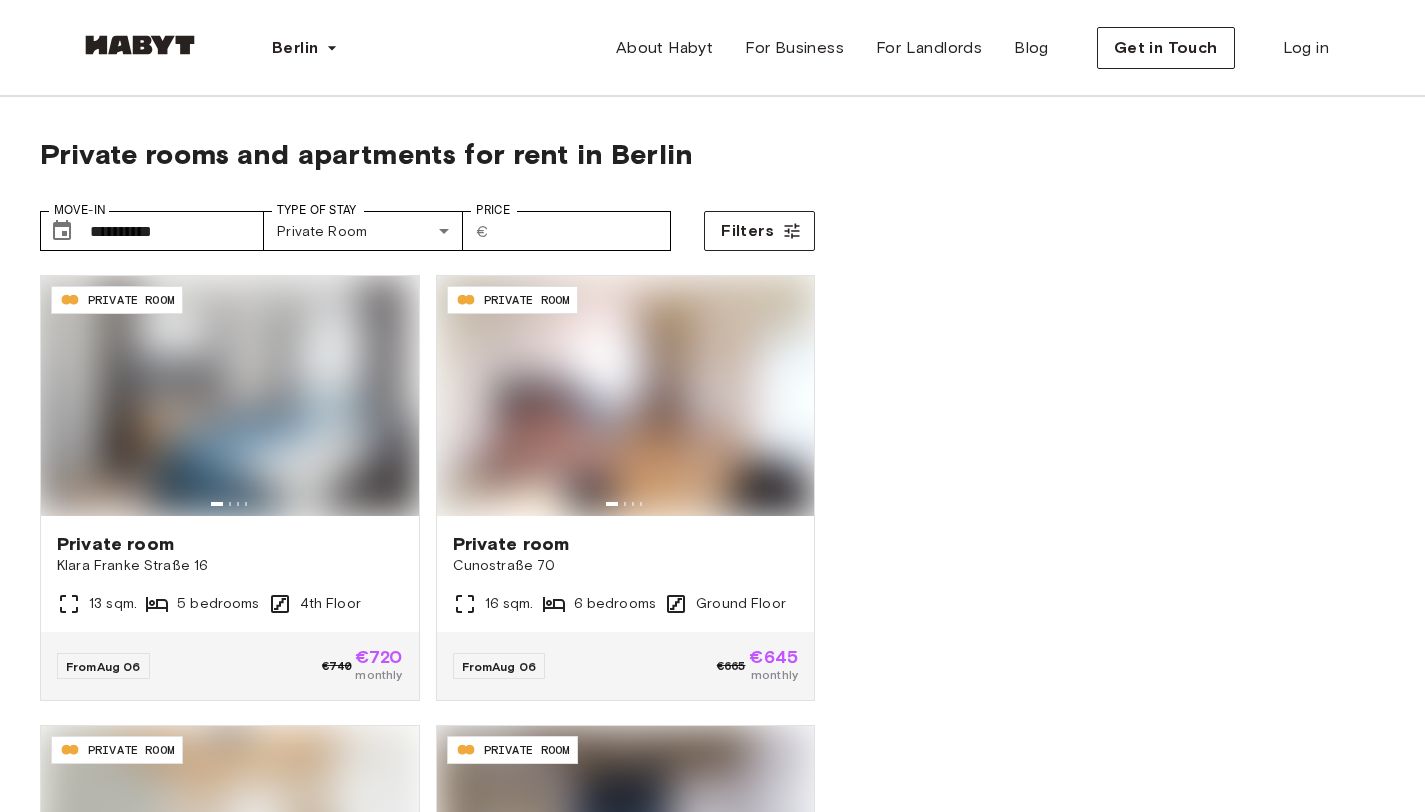 scroll, scrollTop: 0, scrollLeft: 0, axis: both 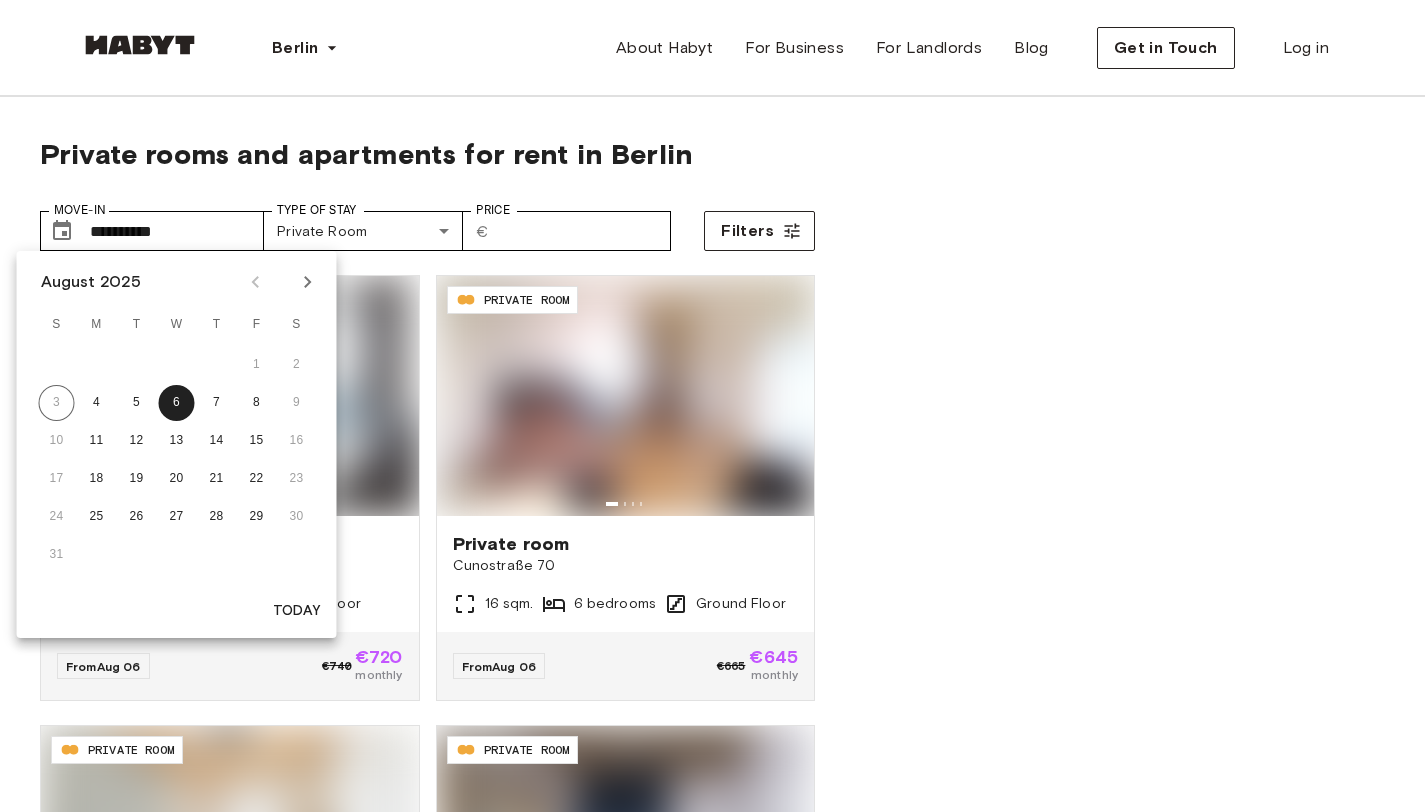 click 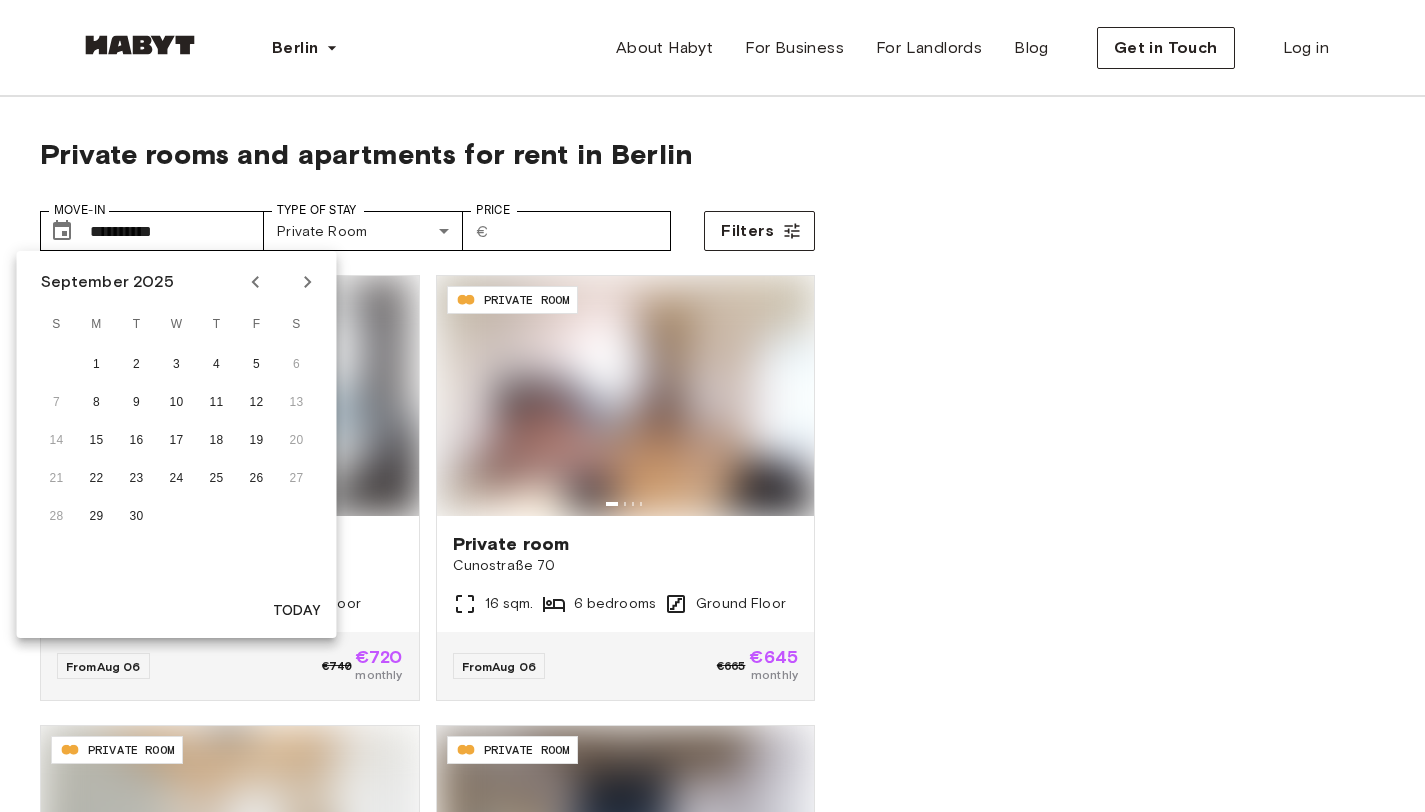 click 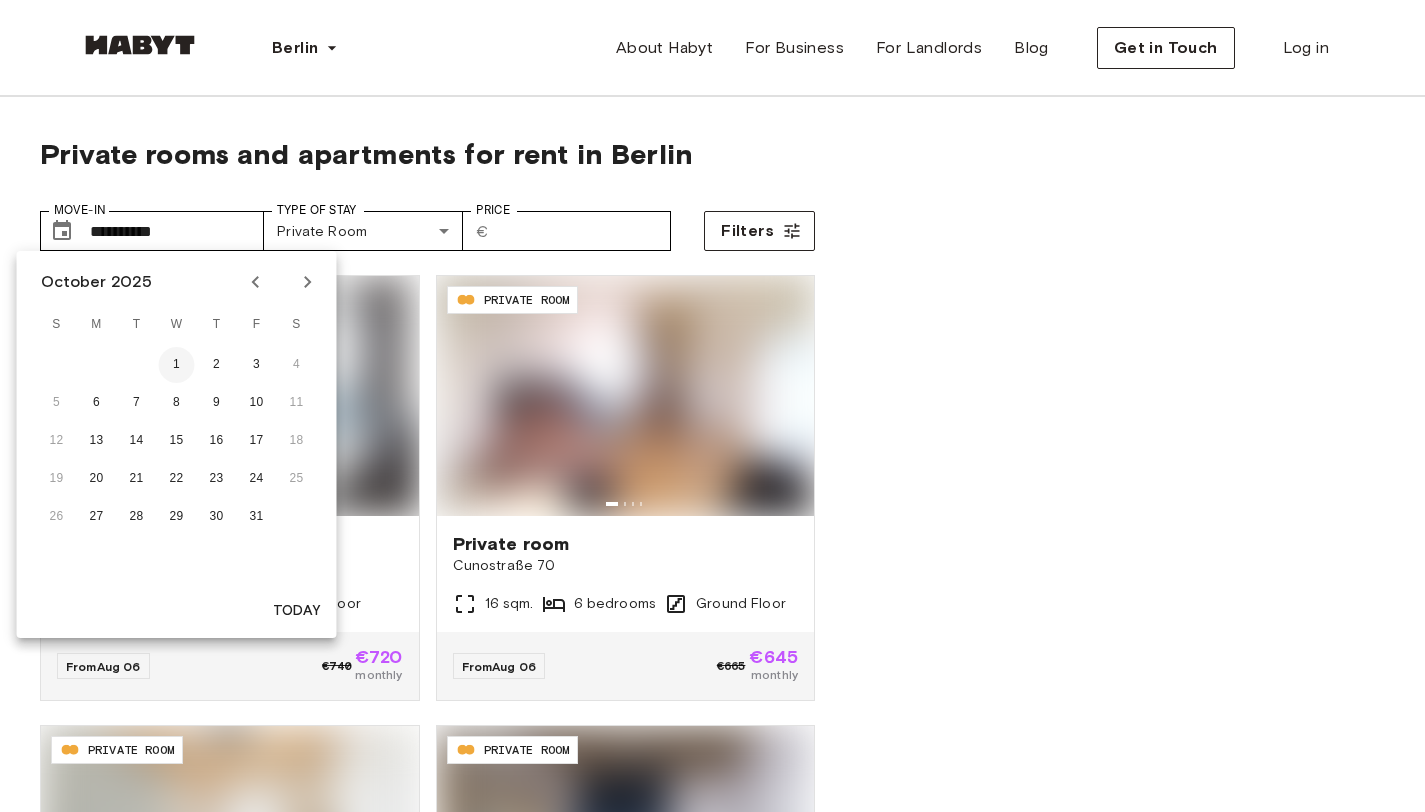 click on "1" at bounding box center (177, 365) 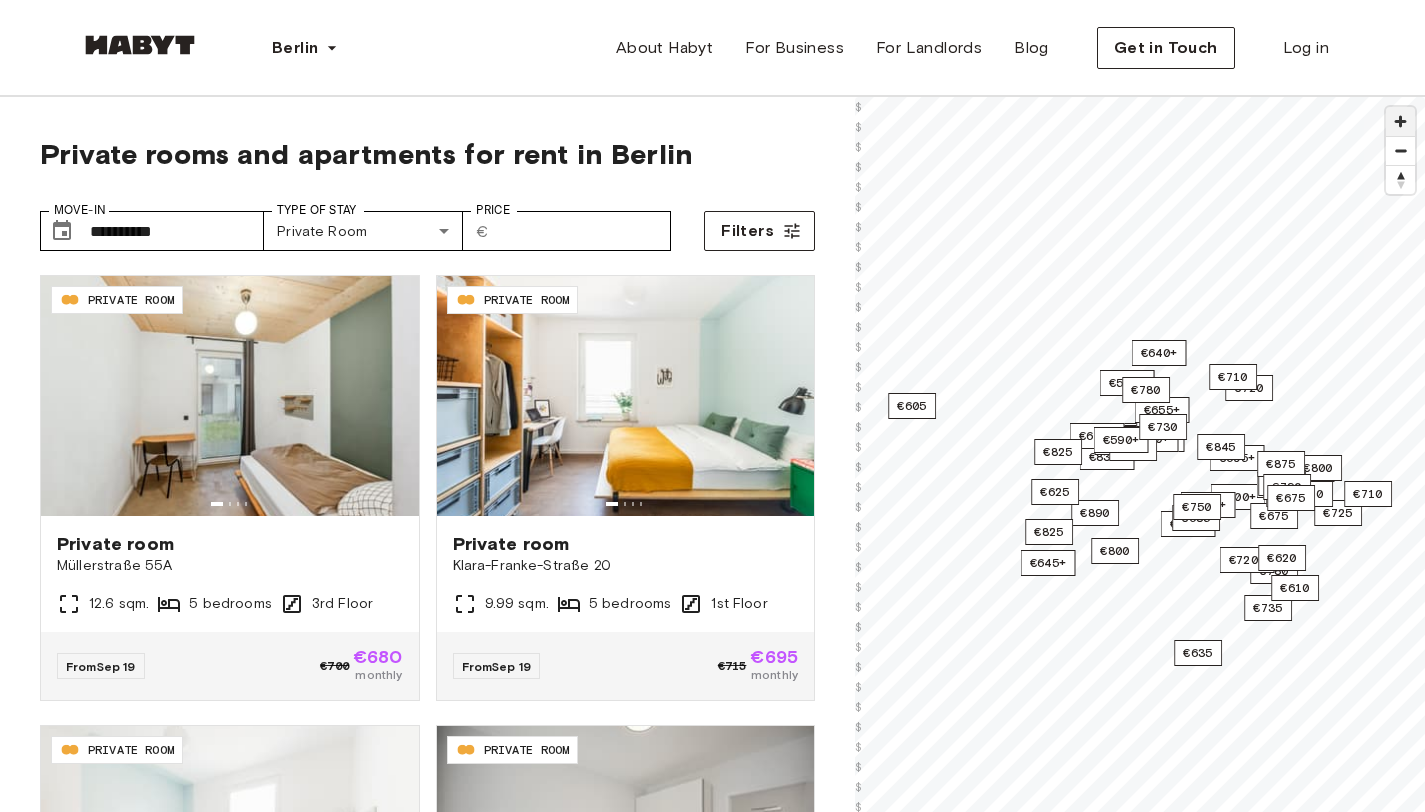 click at bounding box center [1400, 121] 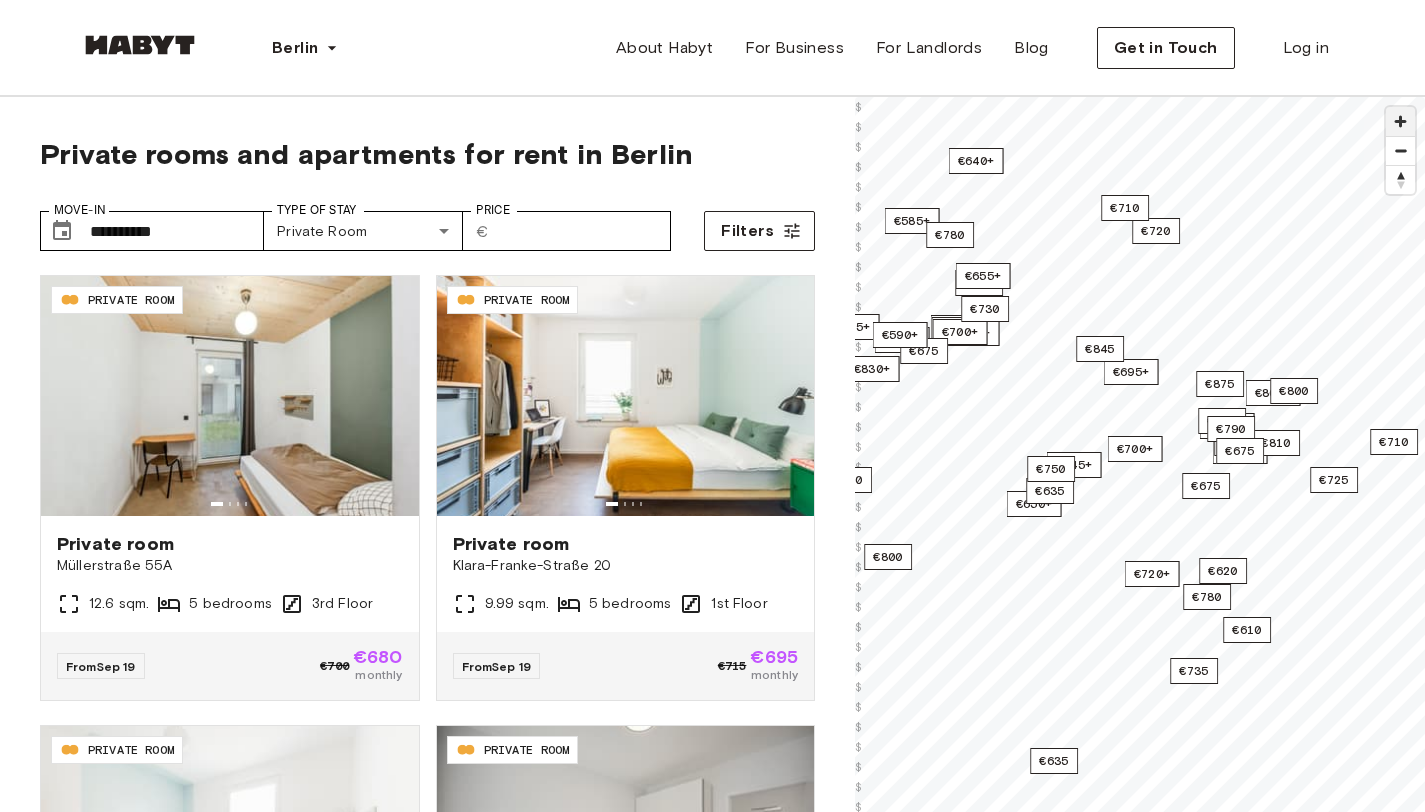 click at bounding box center (1400, 121) 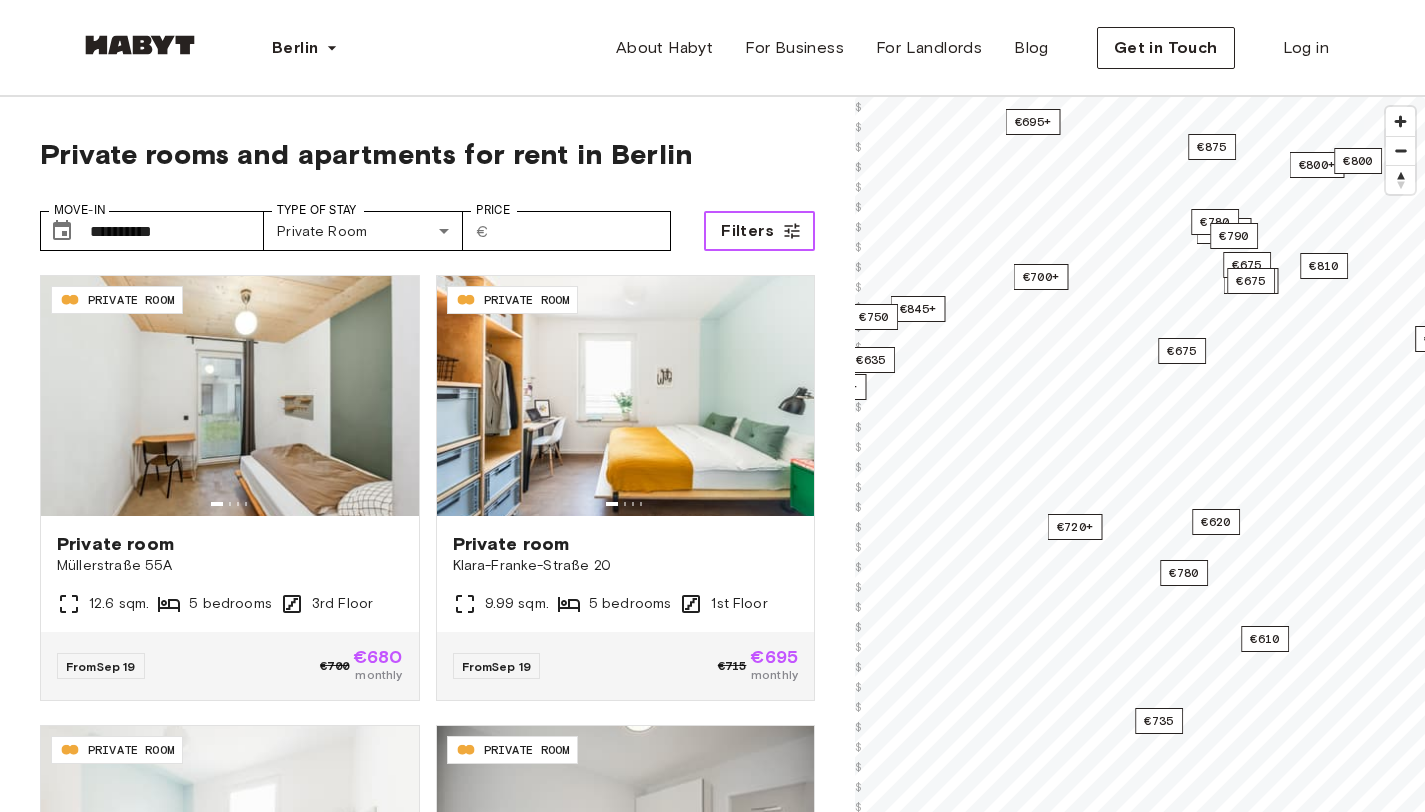 click 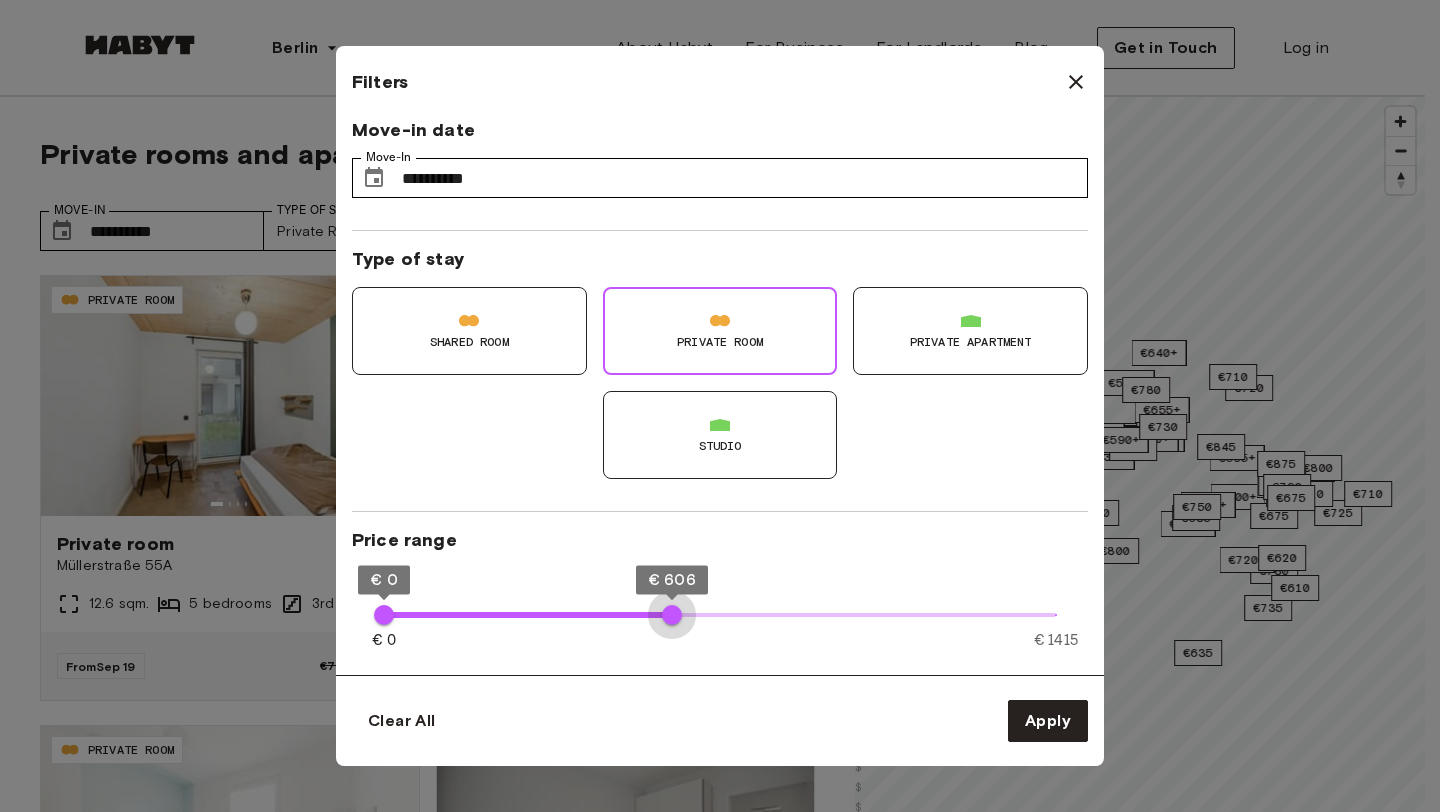 type on "***" 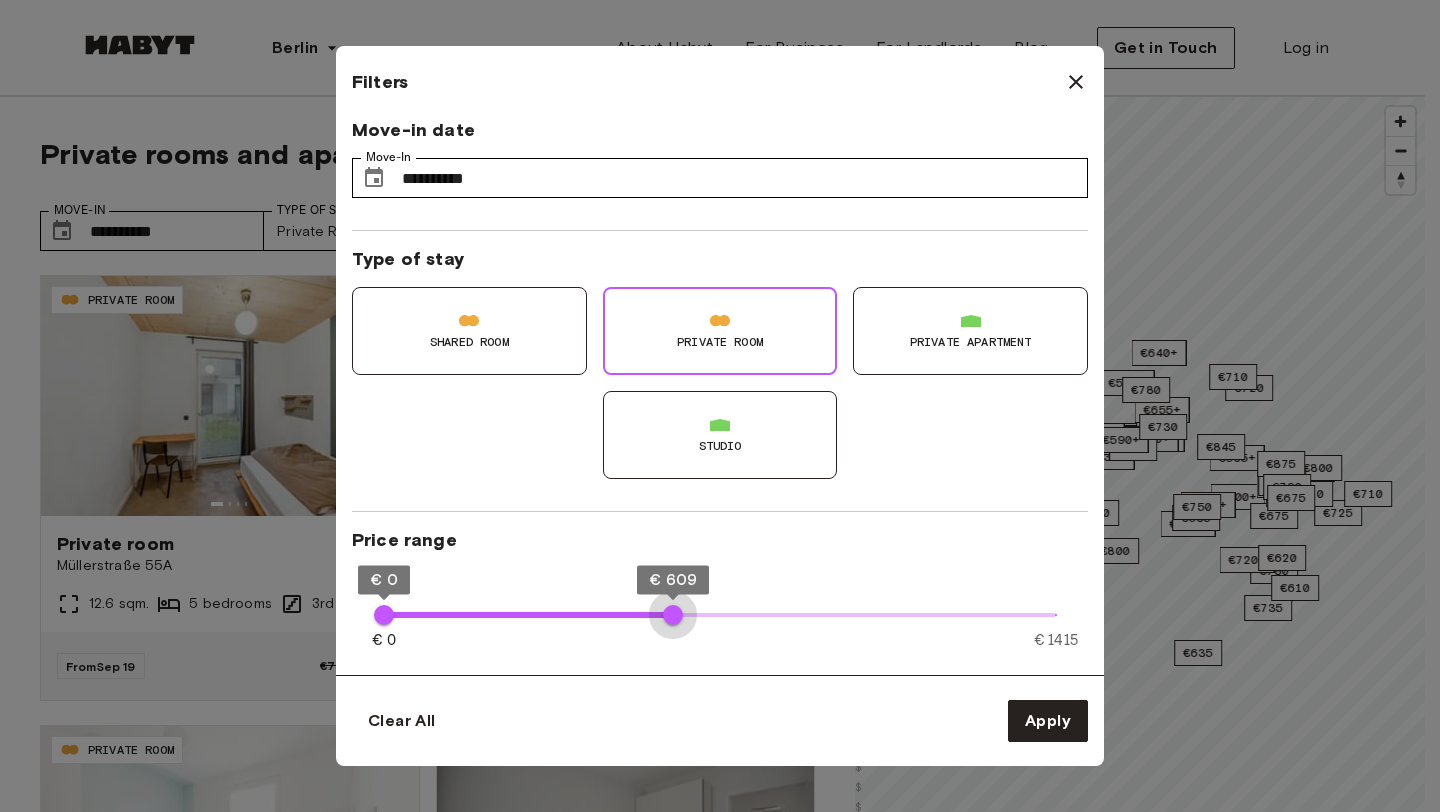 drag, startPoint x: 1054, startPoint y: 620, endPoint x: 673, endPoint y: 662, distance: 383.30798 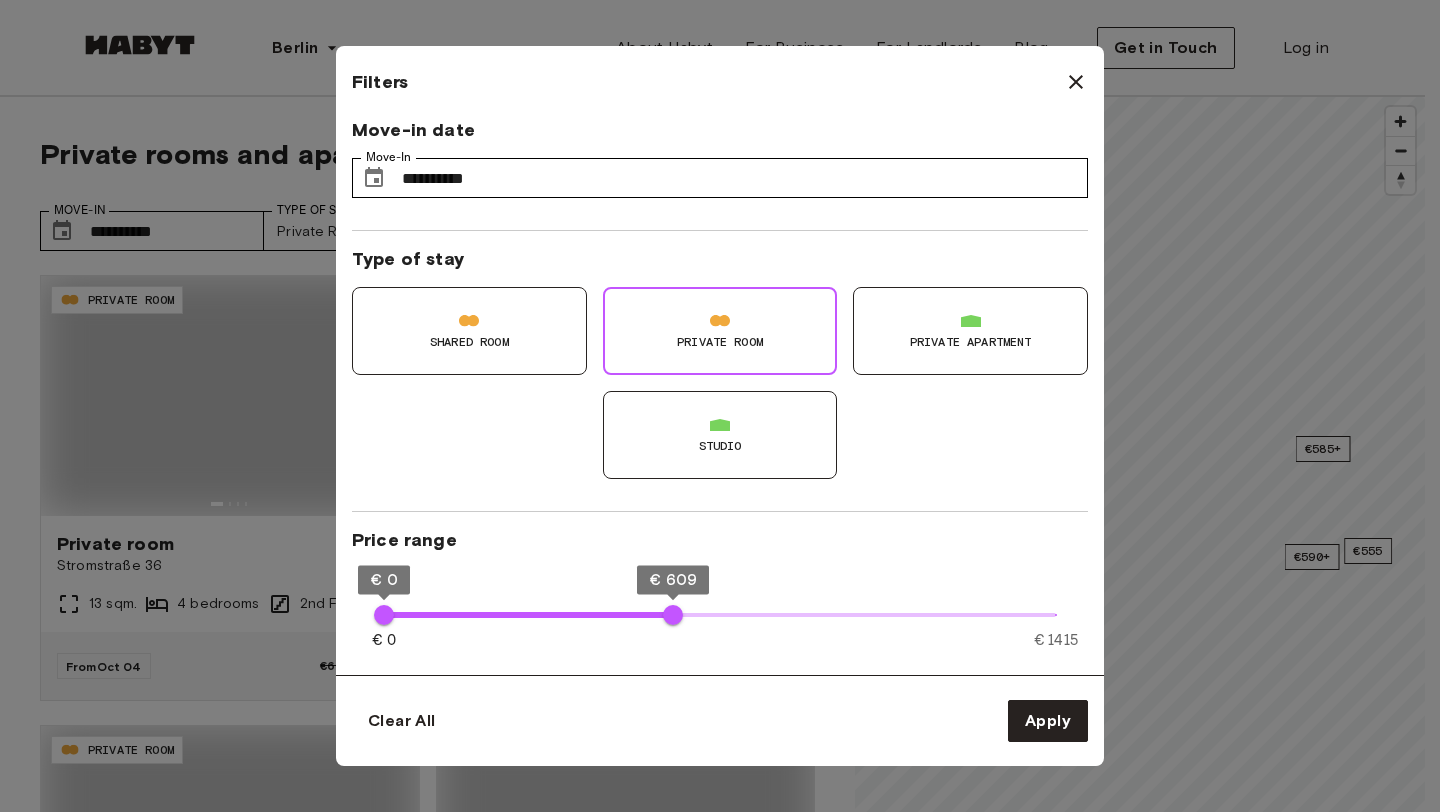 type on "**" 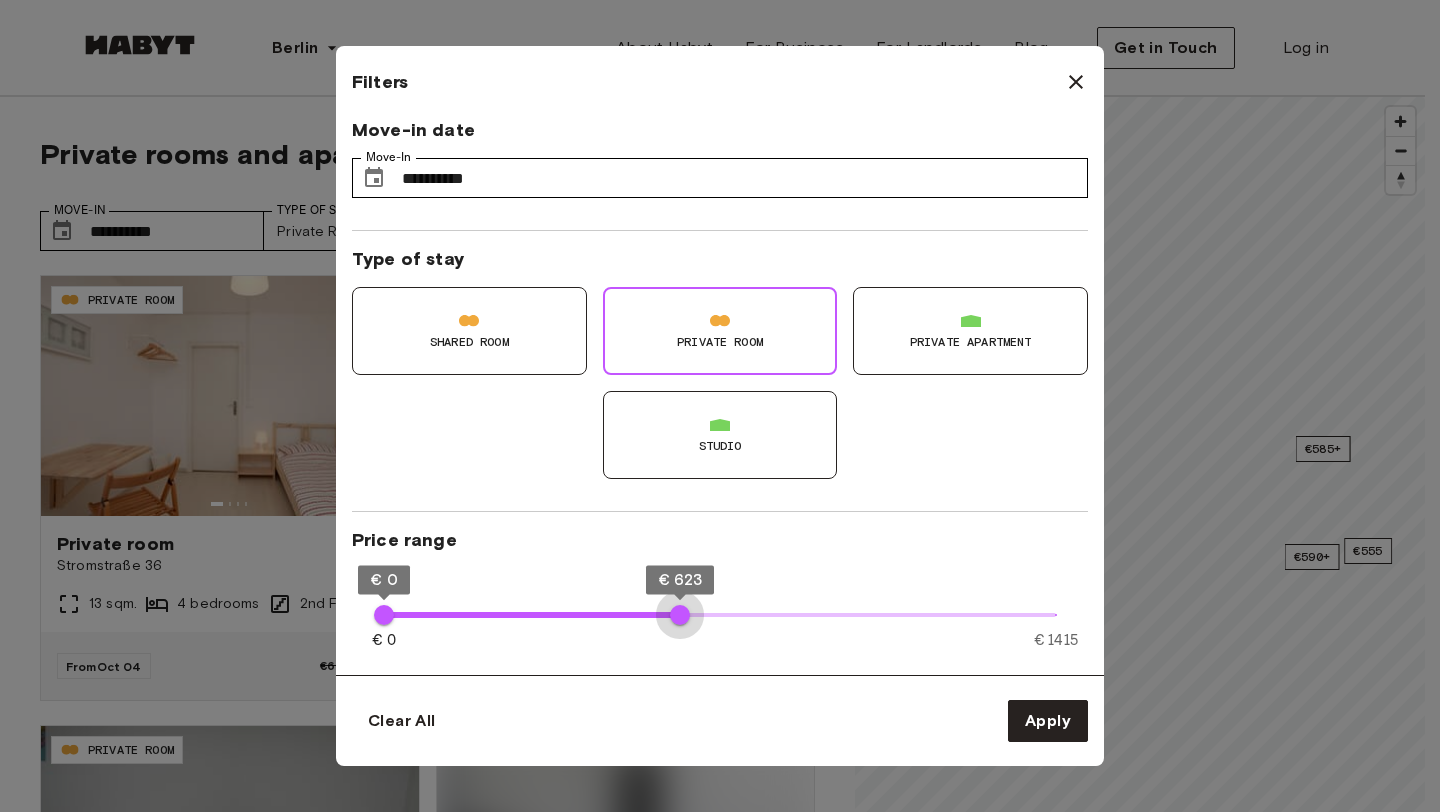 type on "***" 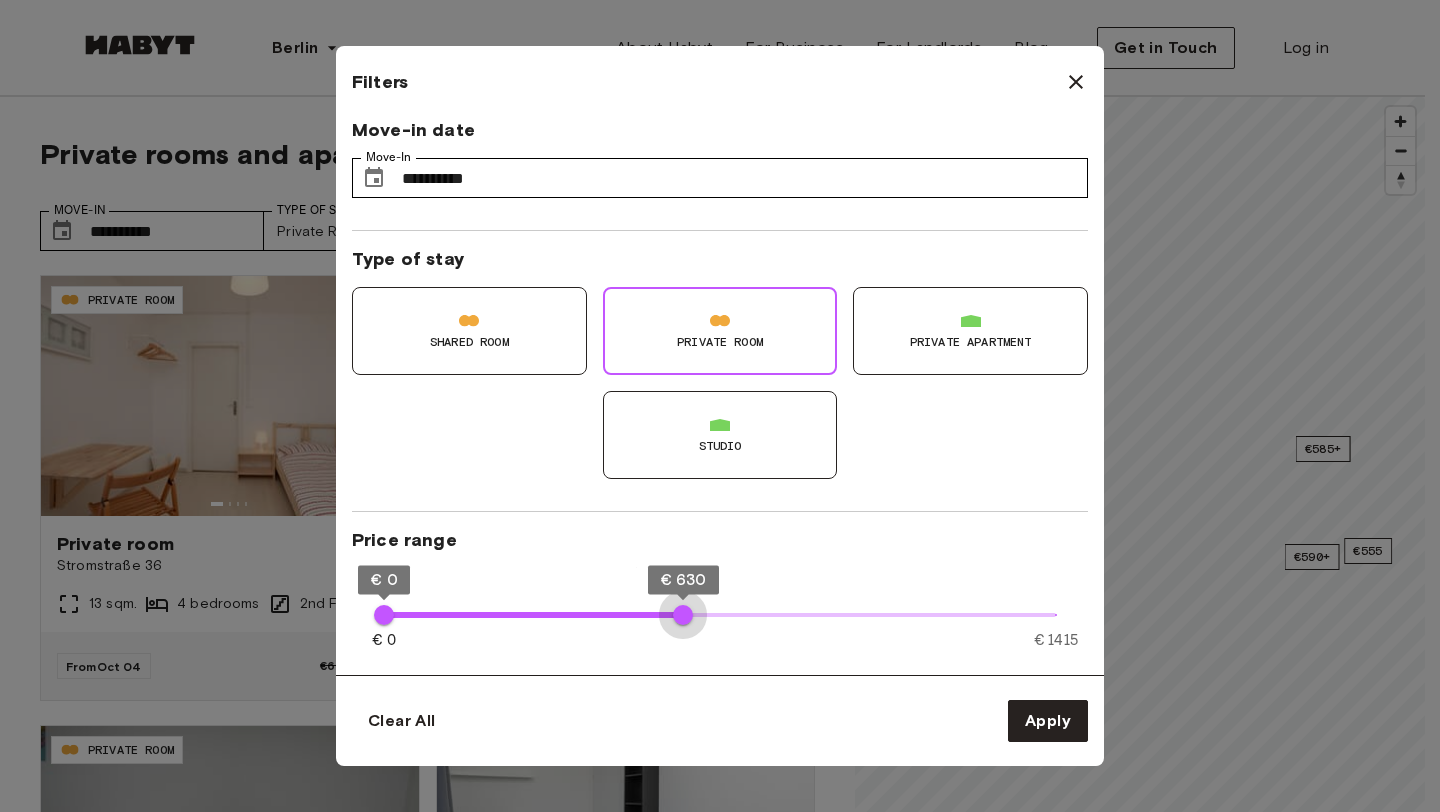 click on "€ 630" at bounding box center (683, 615) 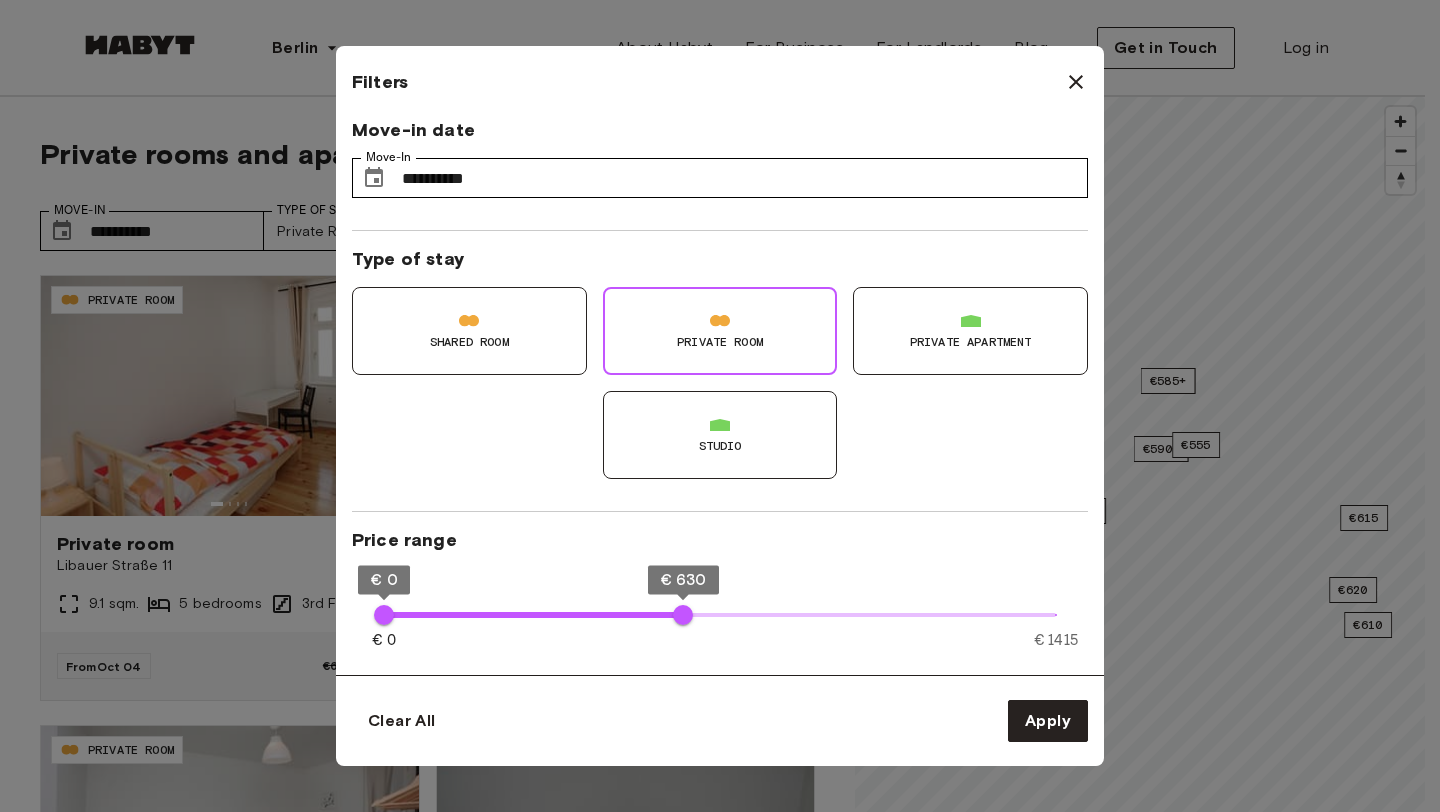 click on "Private apartment" at bounding box center [970, 331] 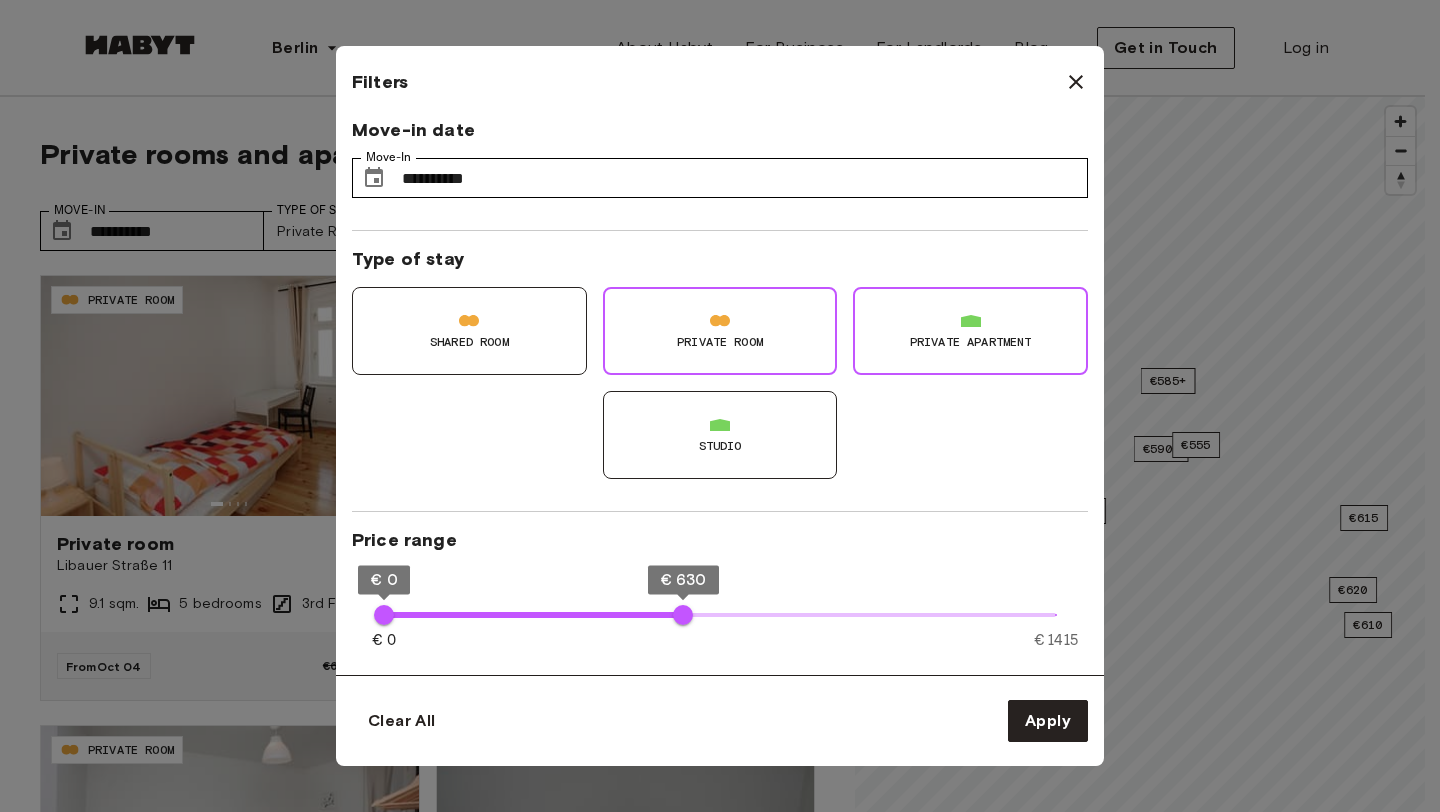 click on "Studio" at bounding box center (720, 446) 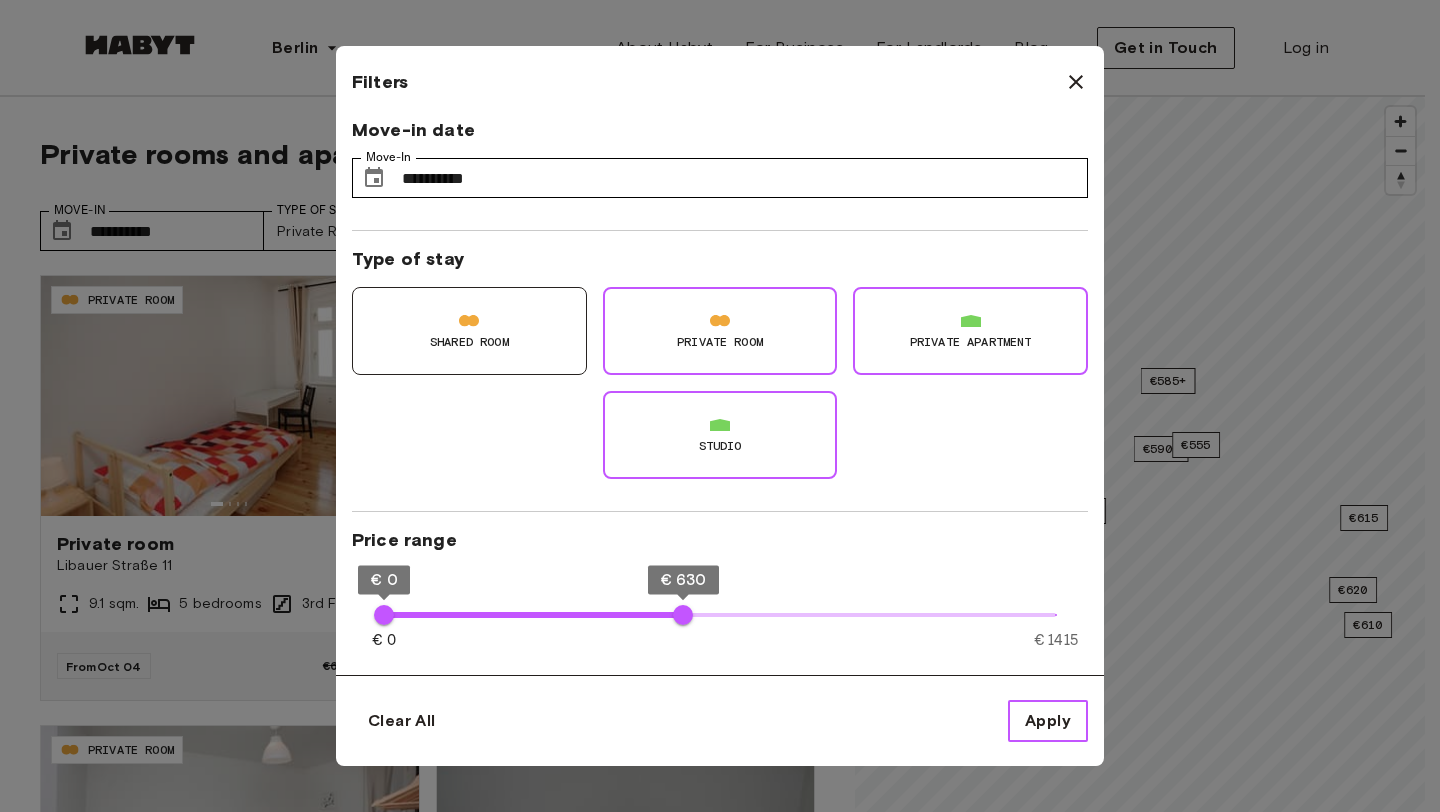 click on "Apply" at bounding box center [1048, 721] 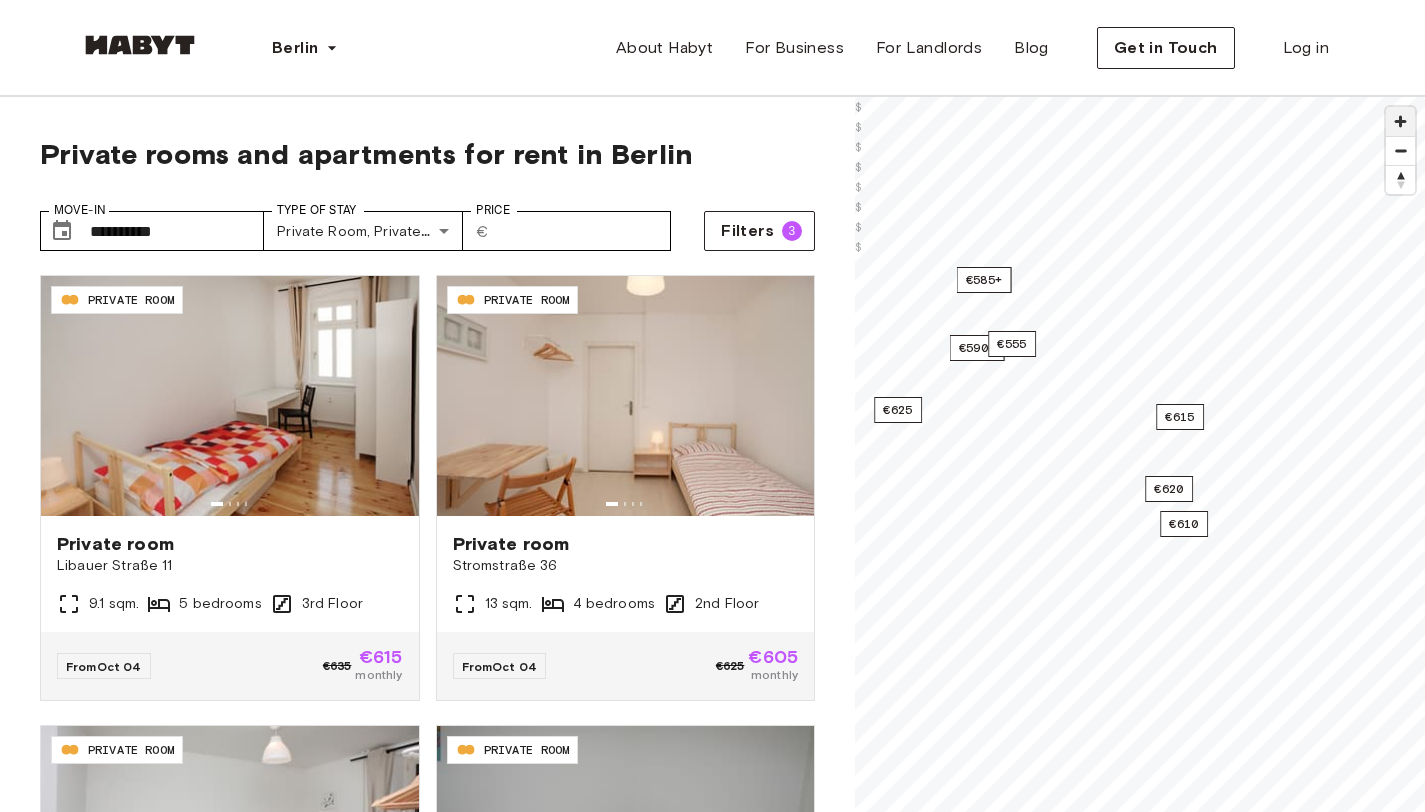 click at bounding box center [1400, 121] 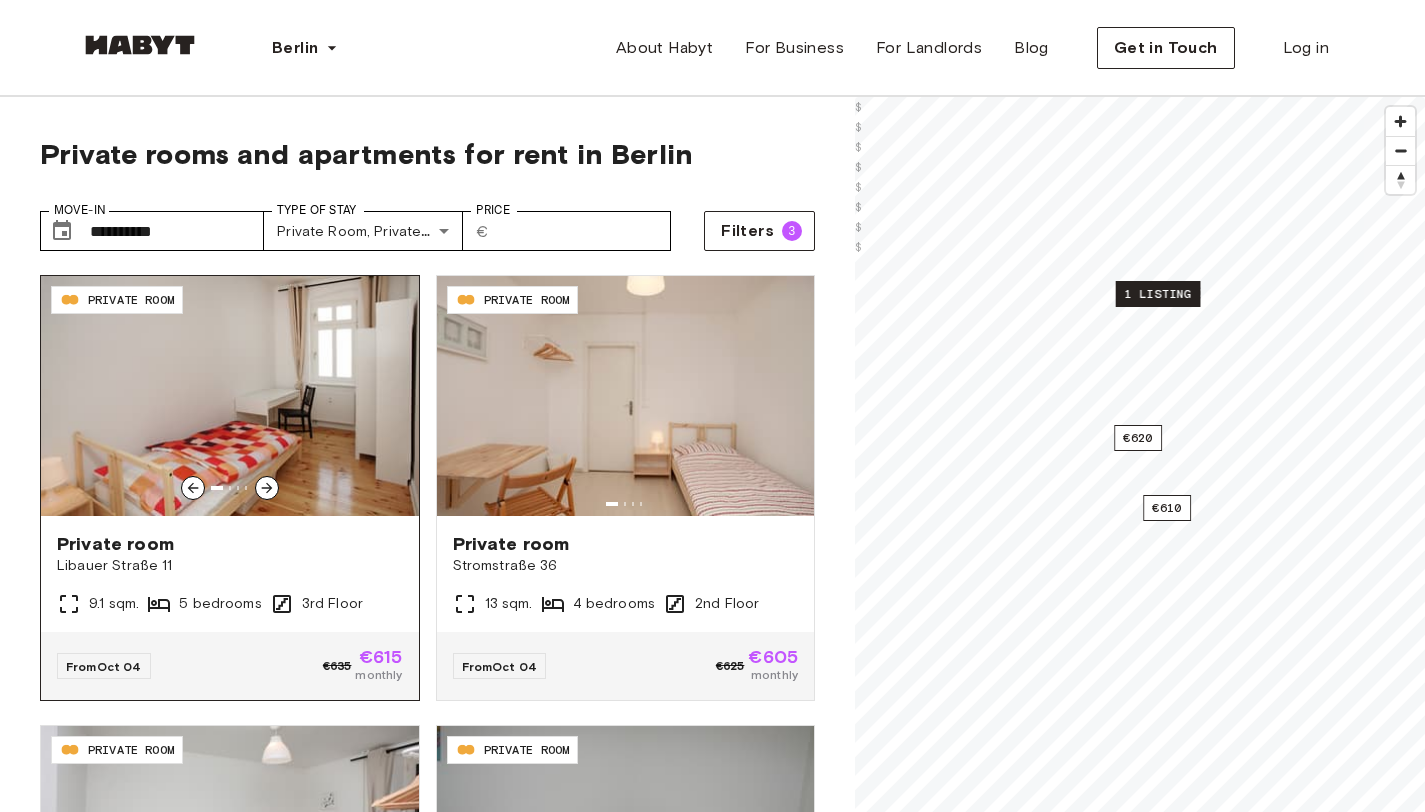 click 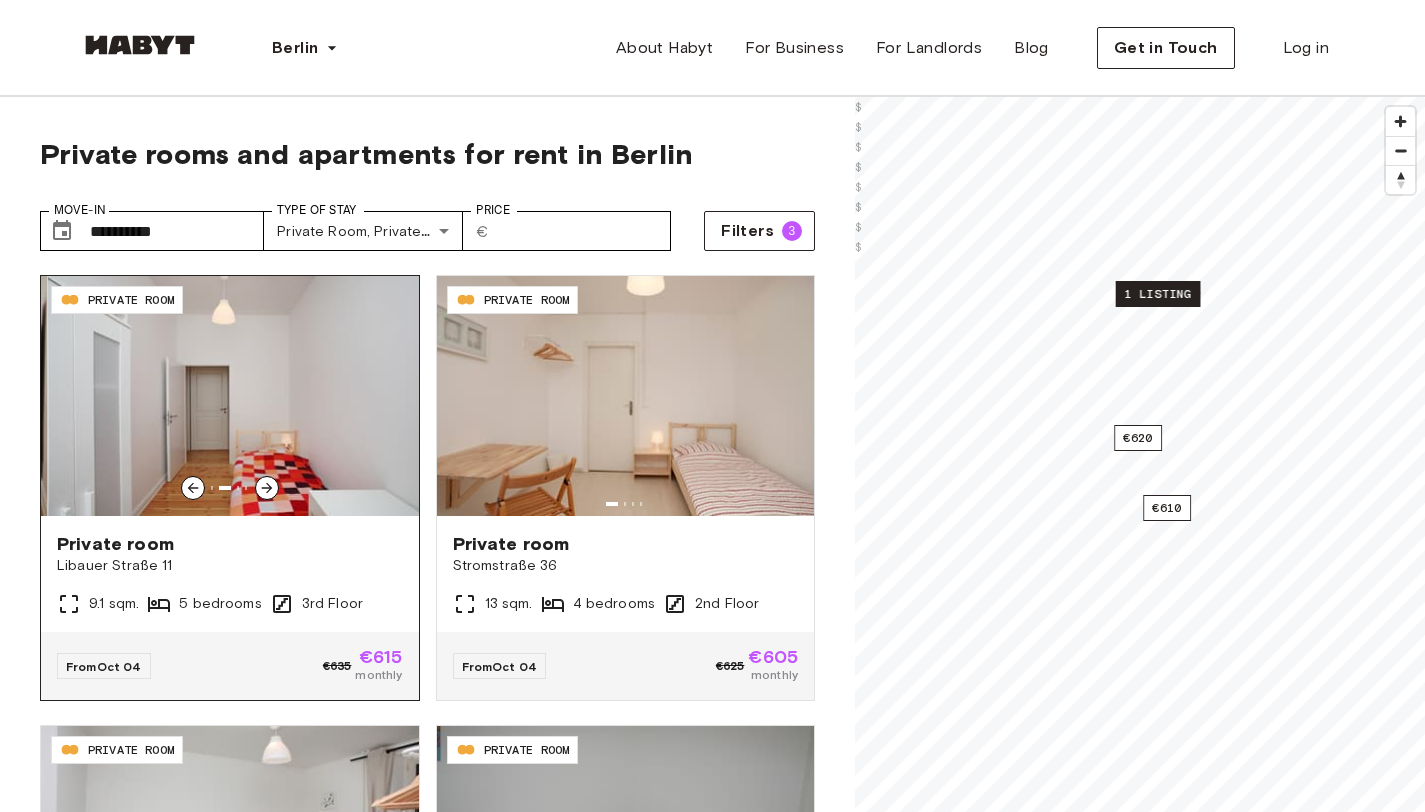 click 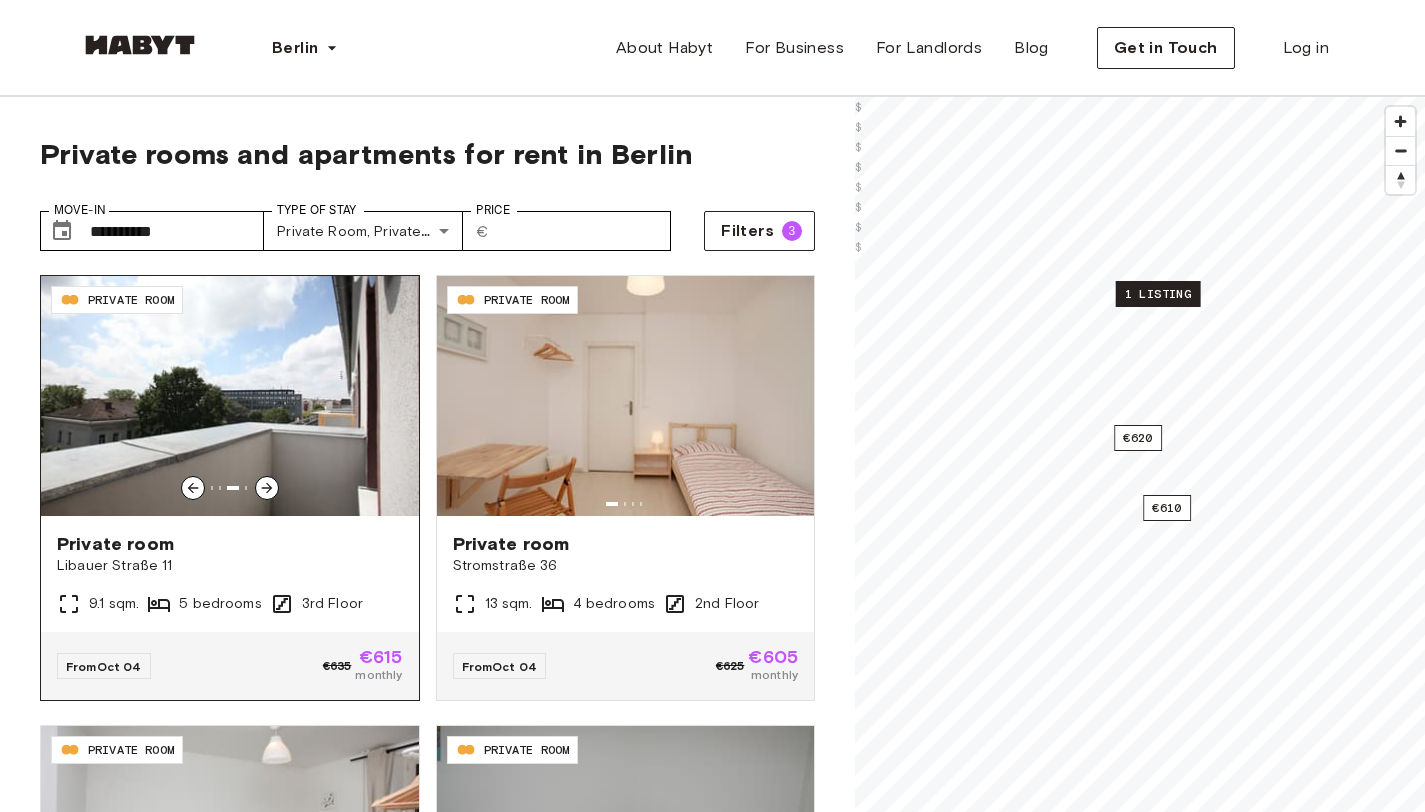 click 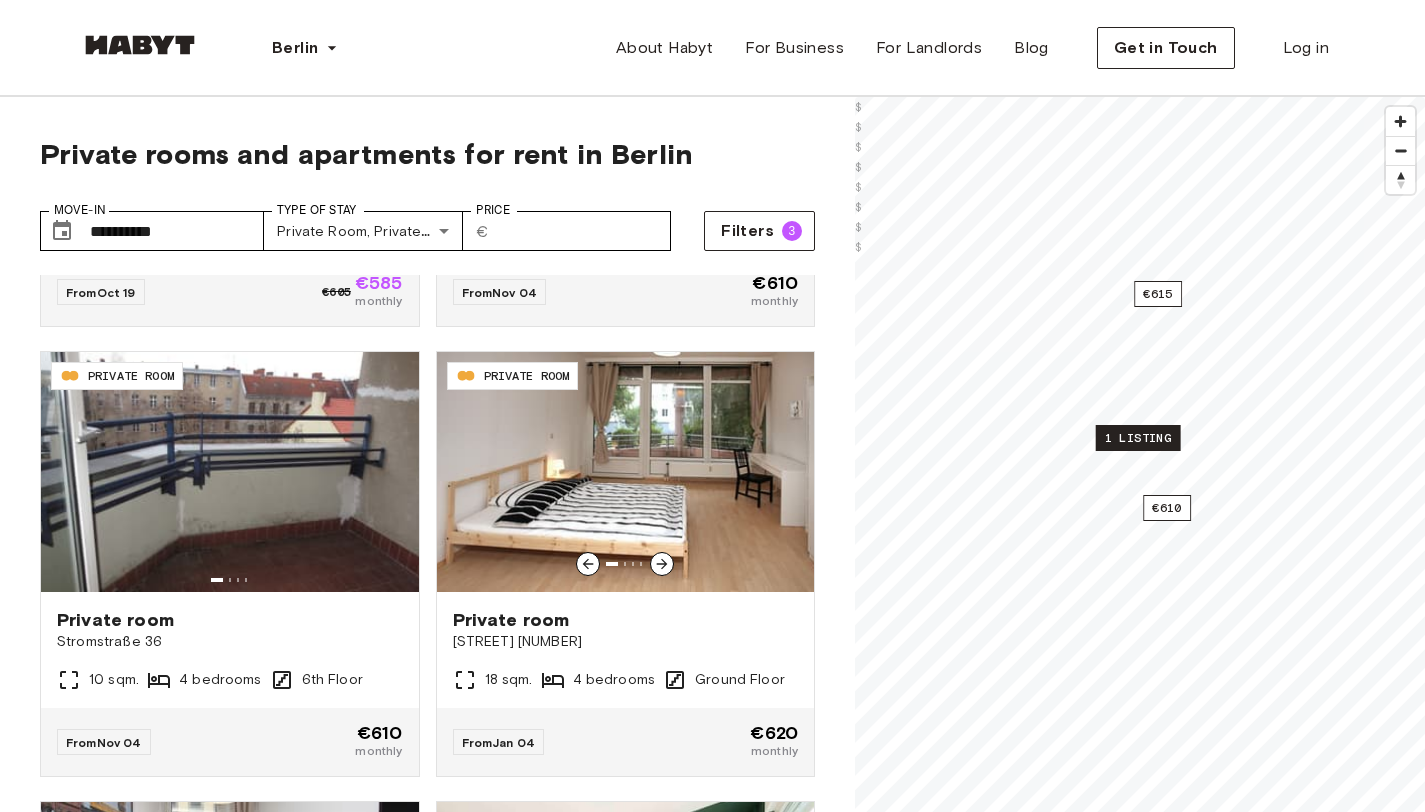 scroll, scrollTop: 1727, scrollLeft: 0, axis: vertical 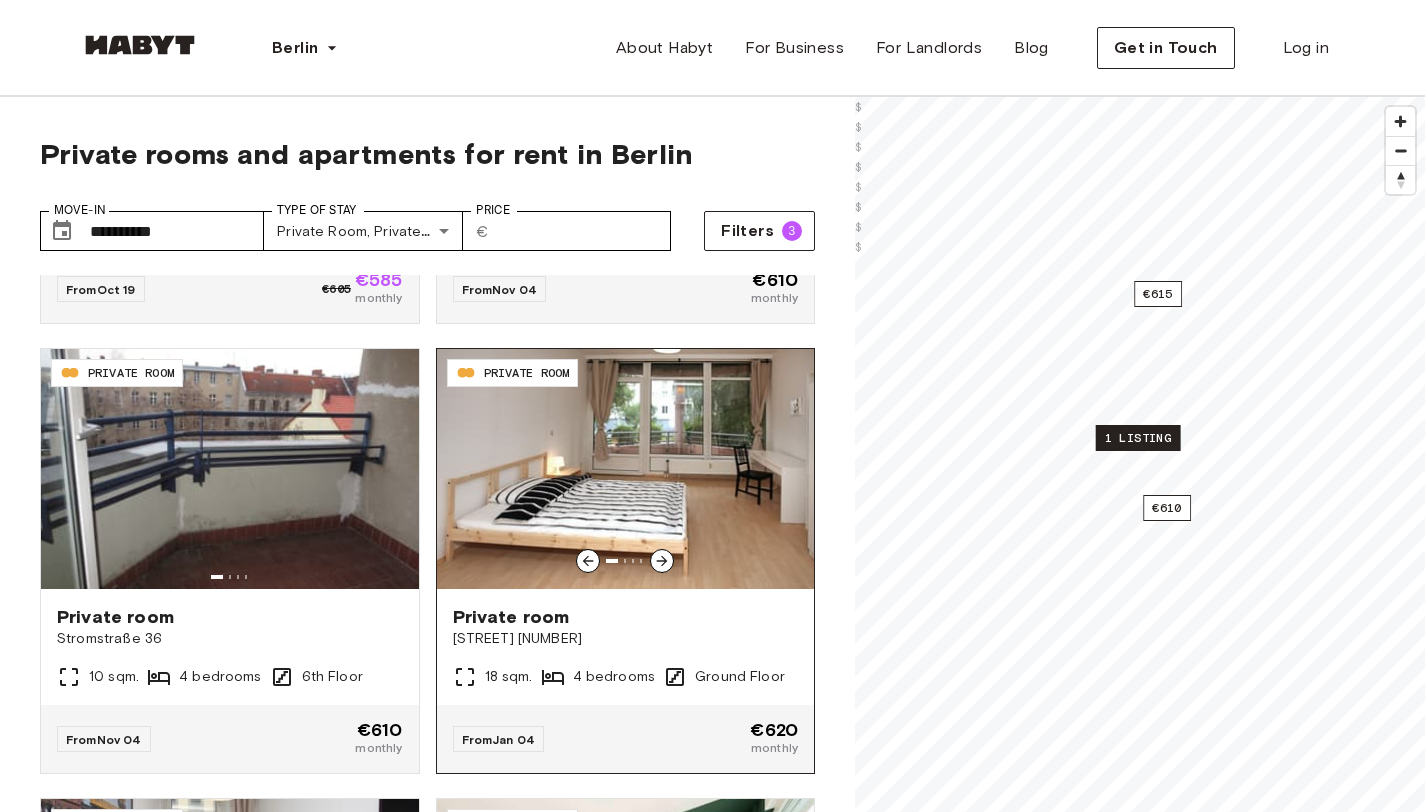 click 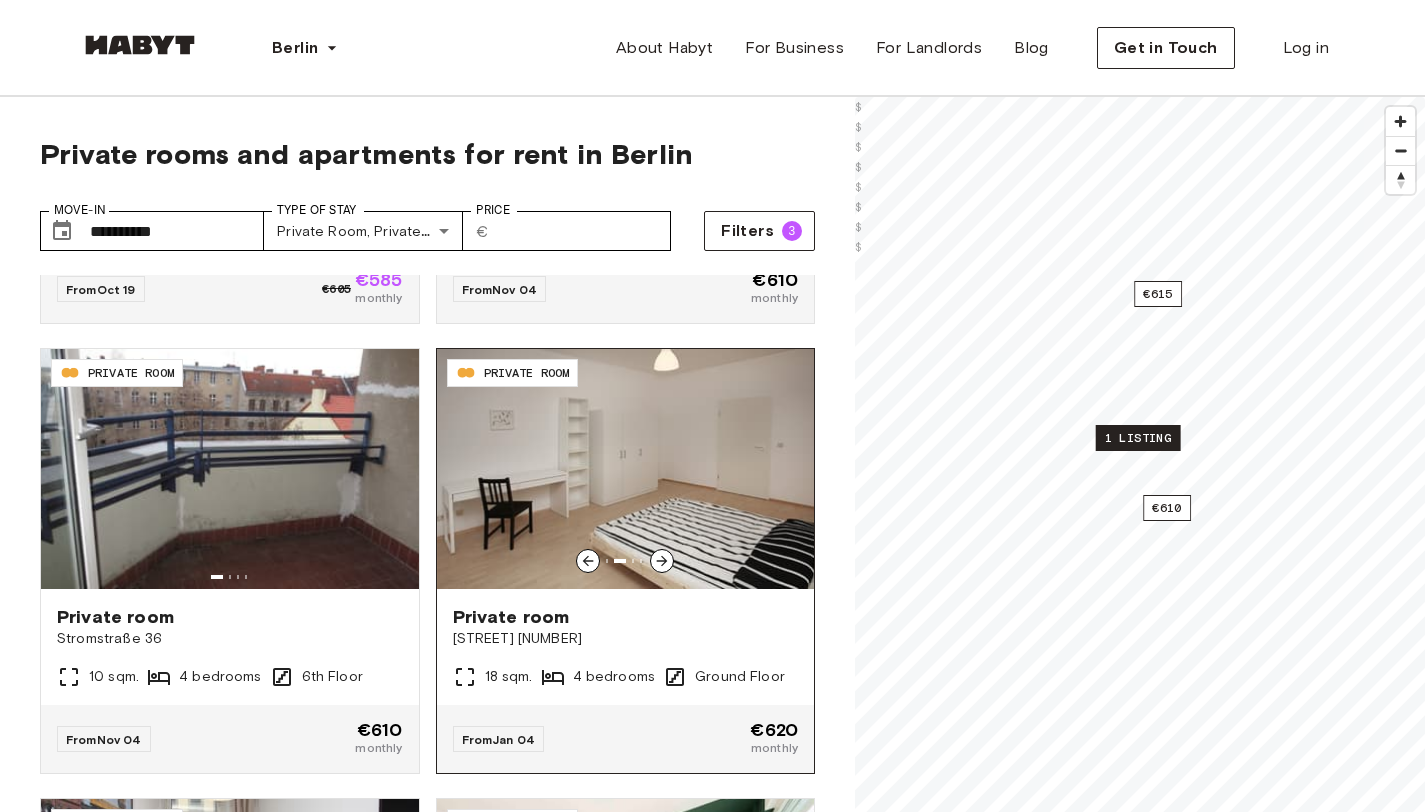 click 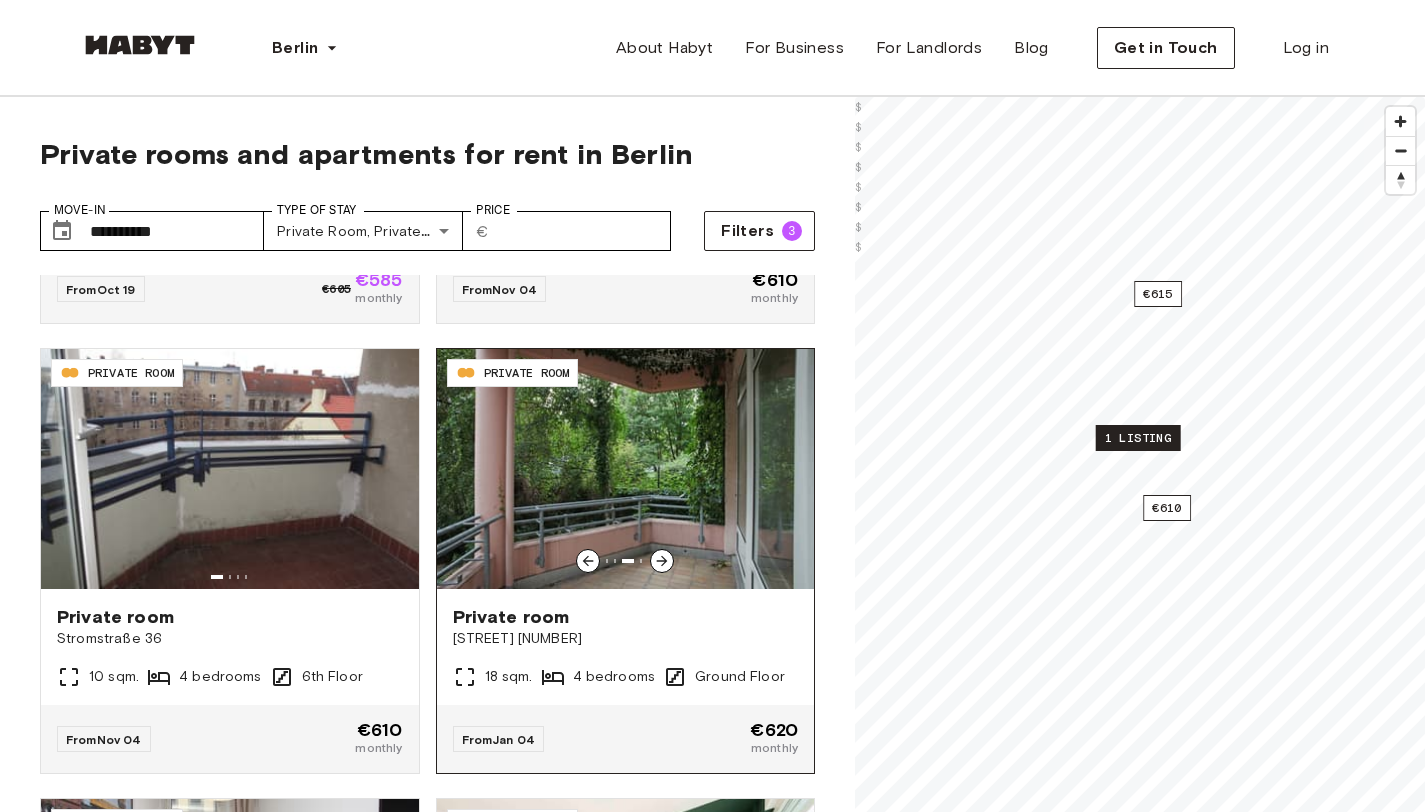 click 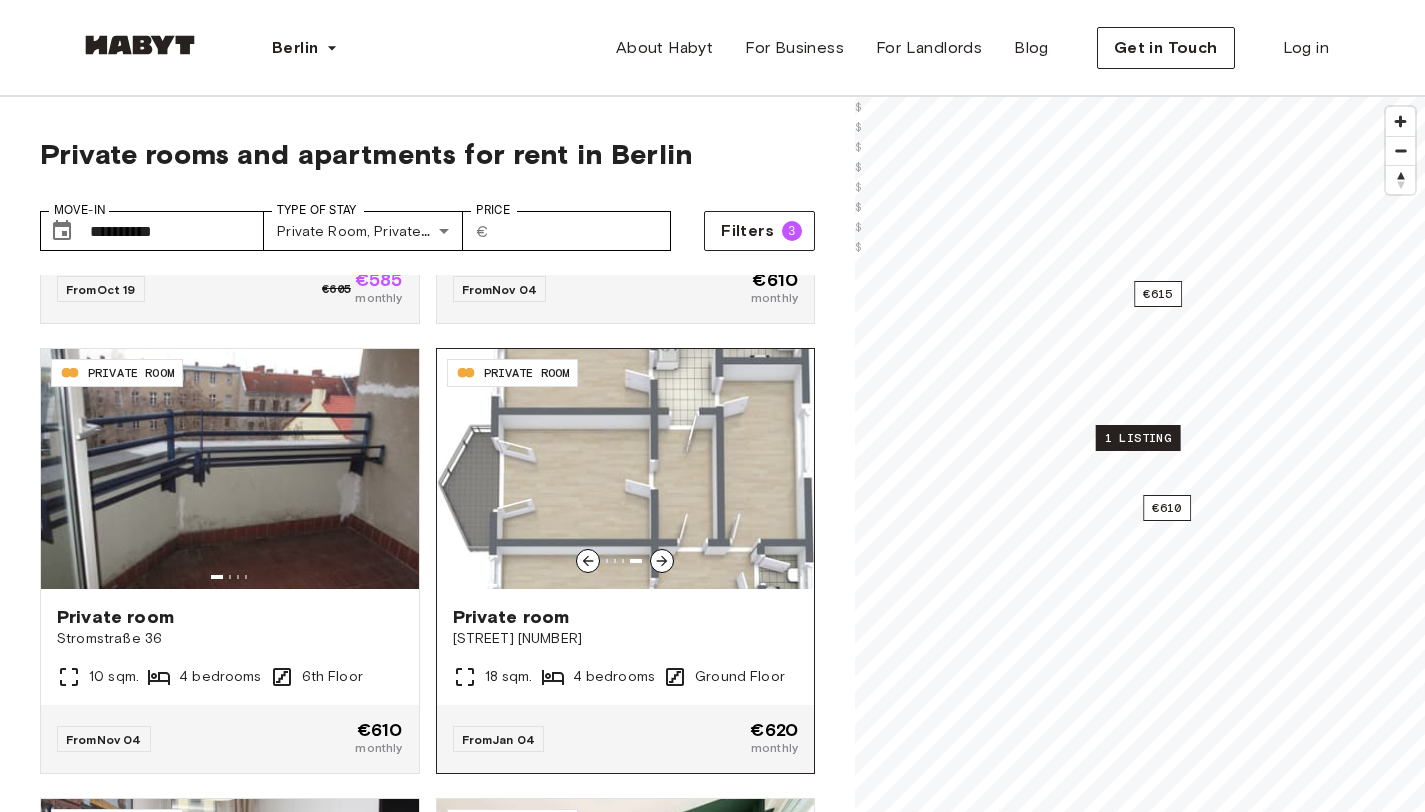 click 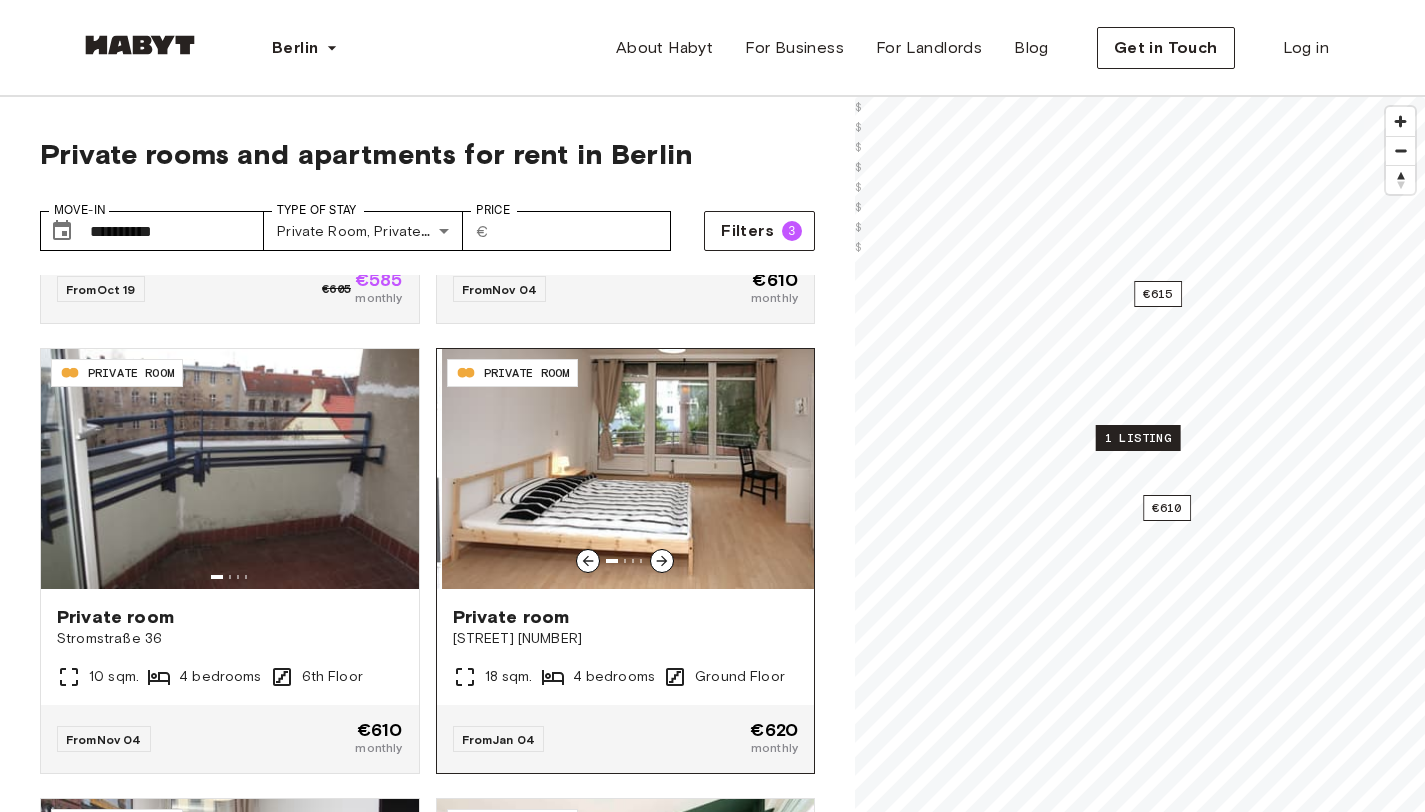 click 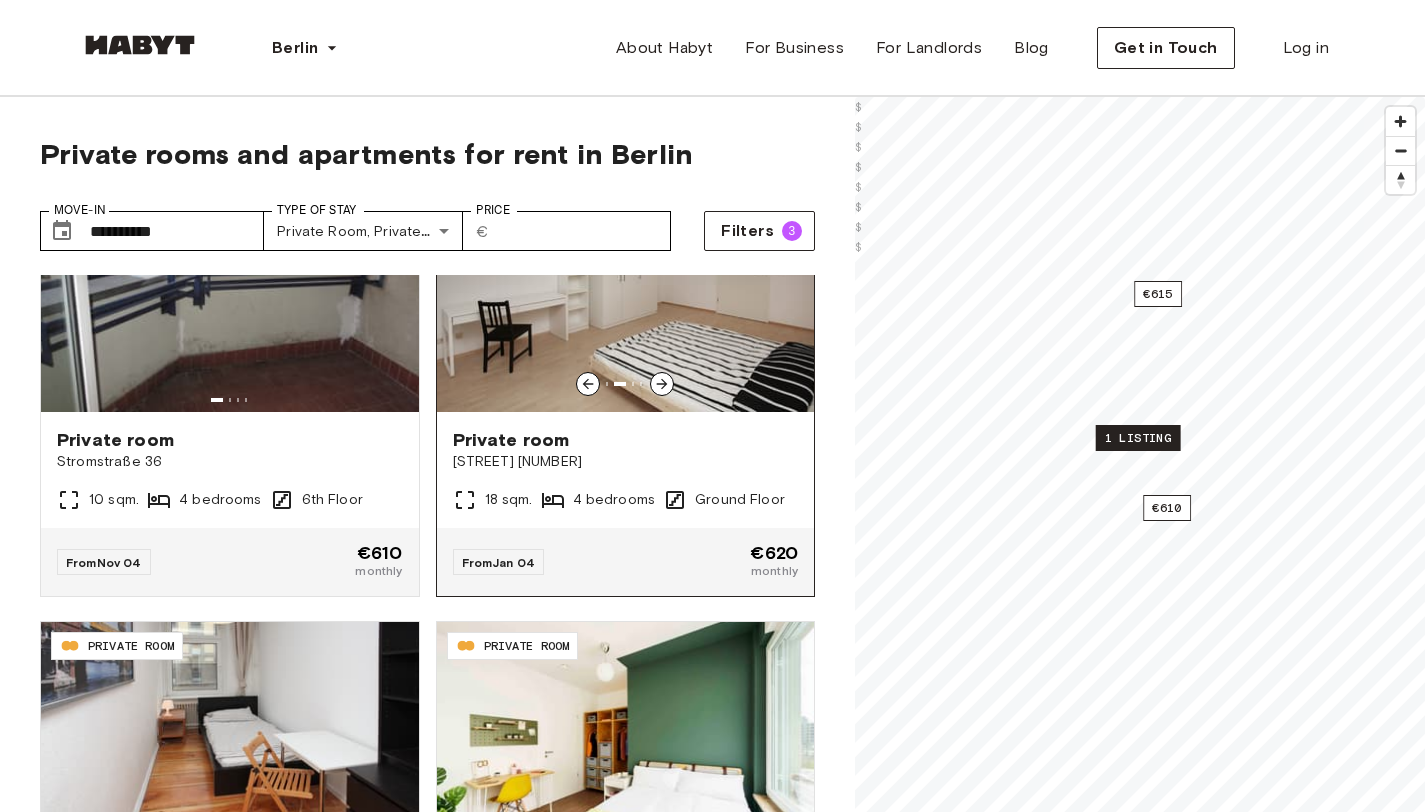 scroll, scrollTop: 1919, scrollLeft: 0, axis: vertical 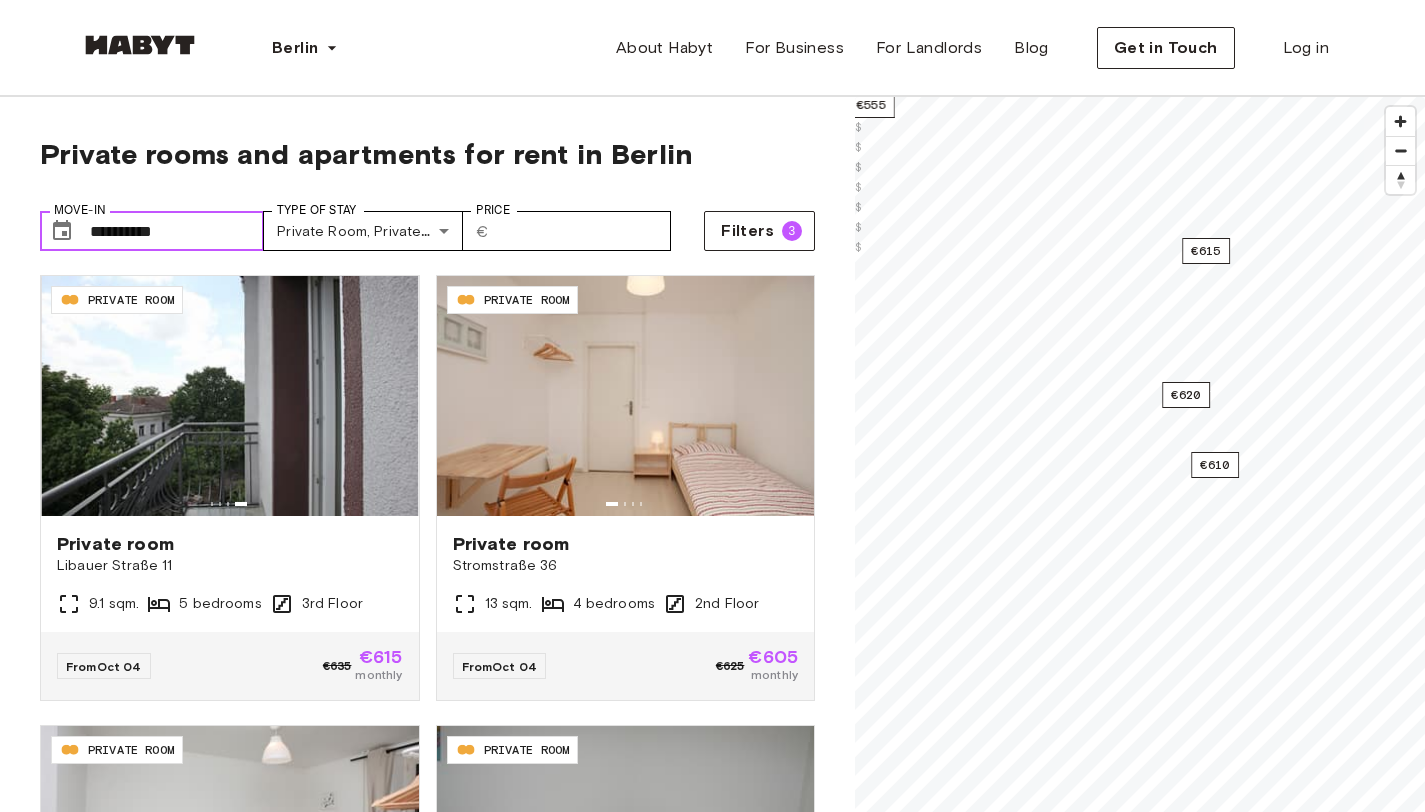 click on "**********" at bounding box center [177, 231] 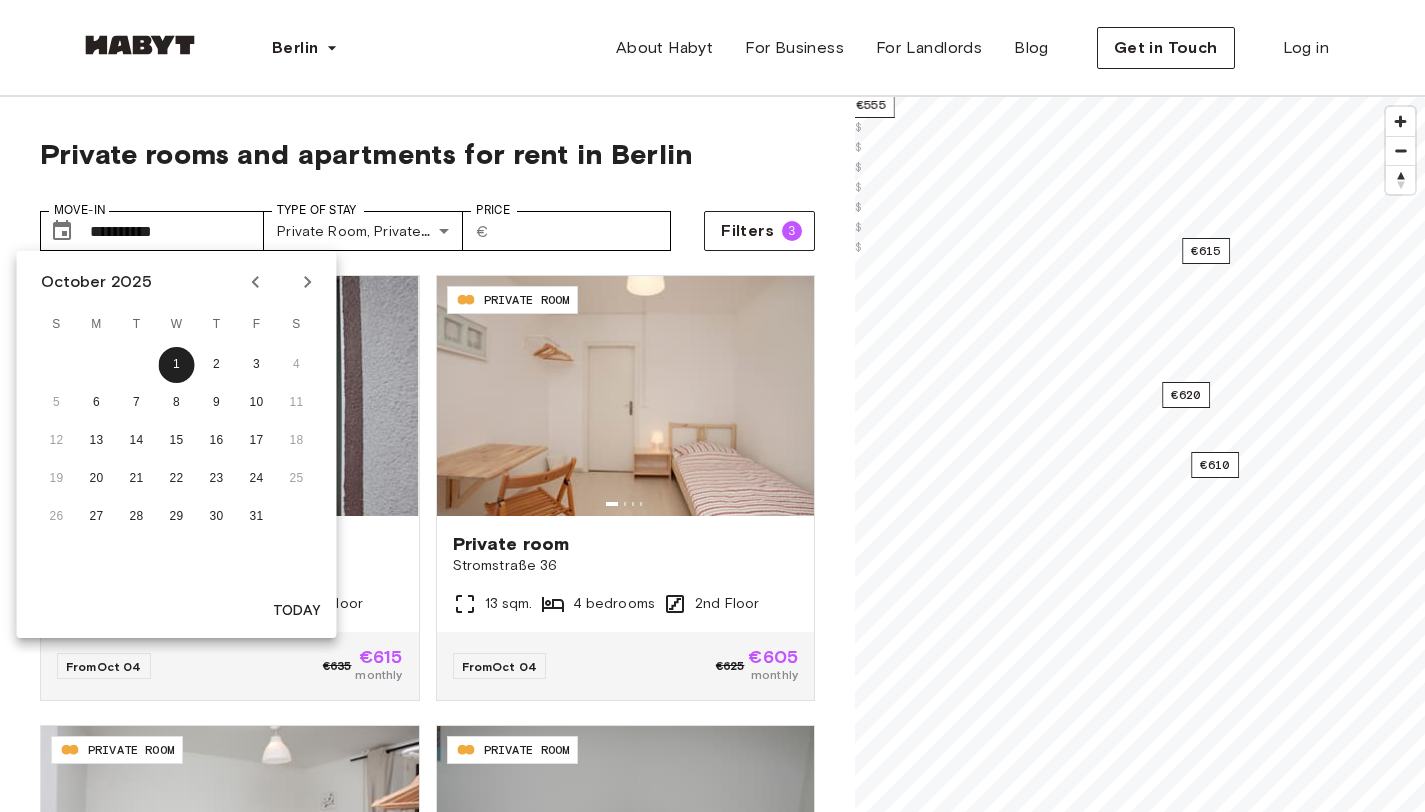 click at bounding box center (256, 282) 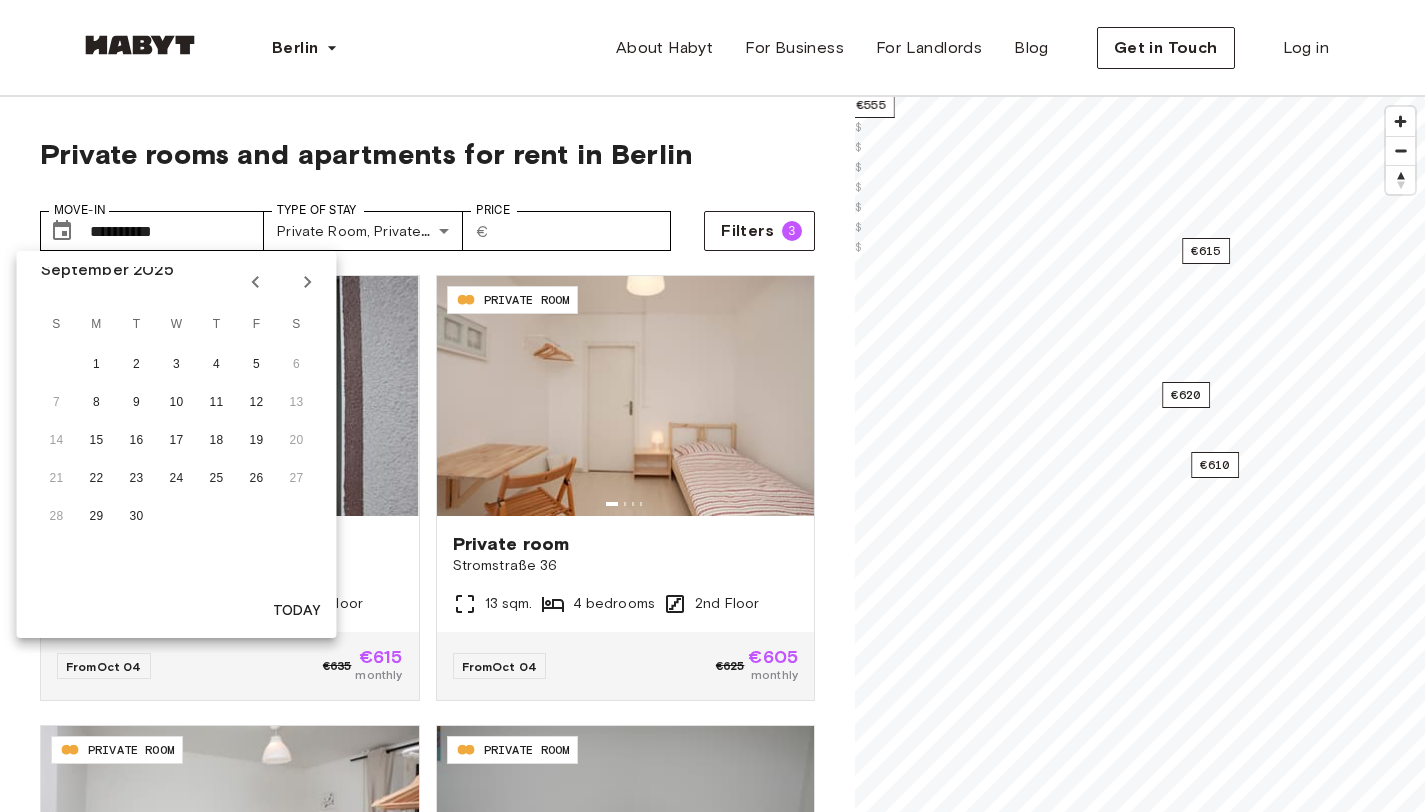 click at bounding box center [256, 282] 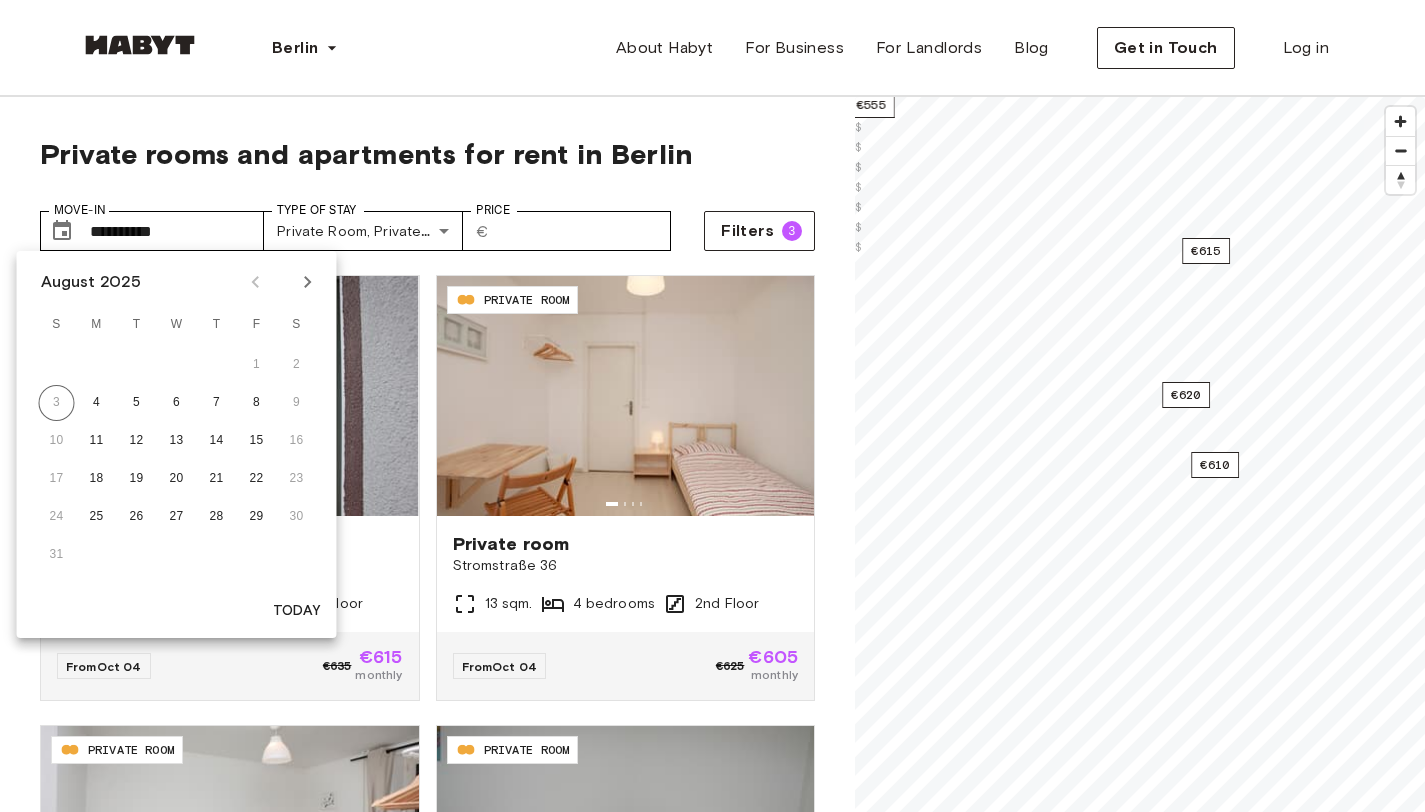 click 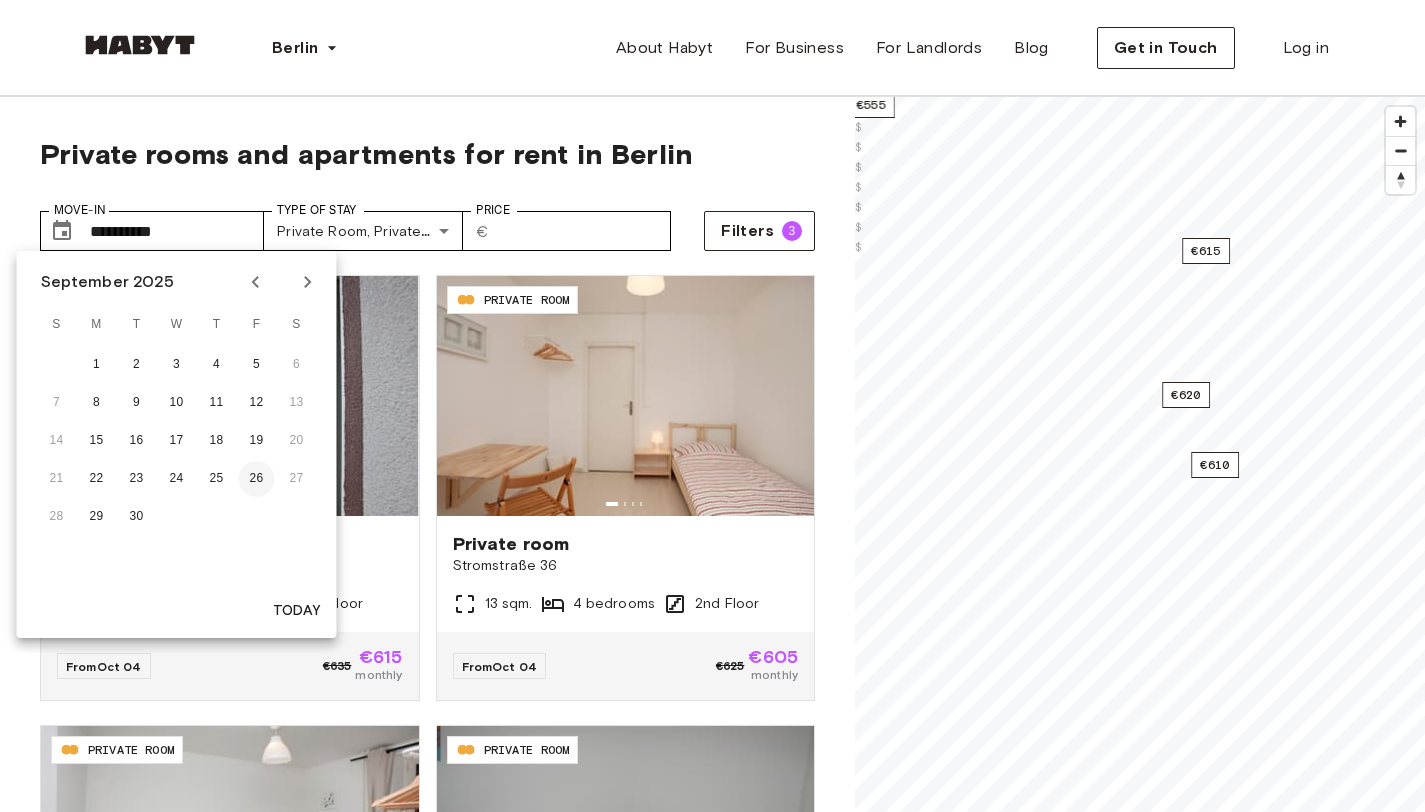click on "26" at bounding box center (257, 479) 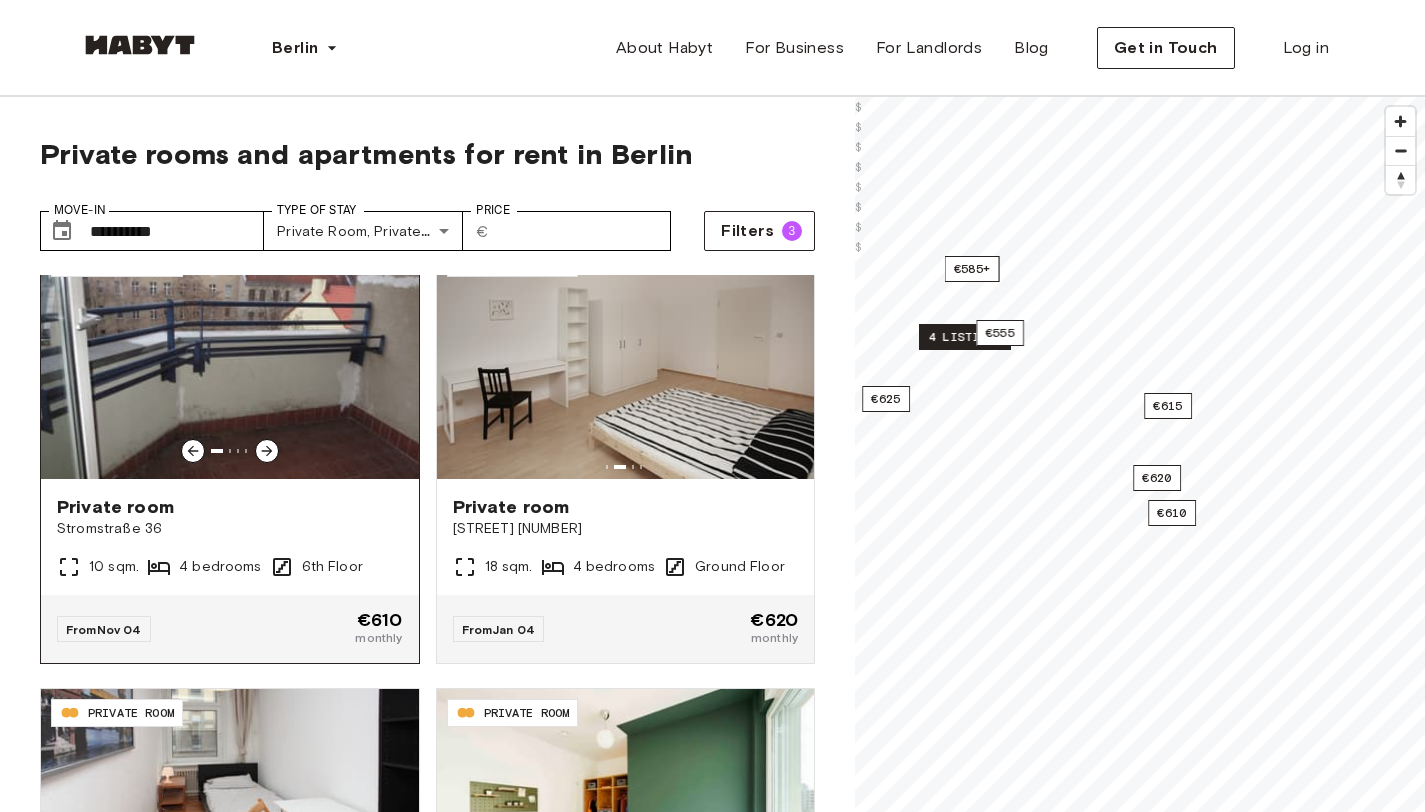 scroll, scrollTop: 1919, scrollLeft: 0, axis: vertical 